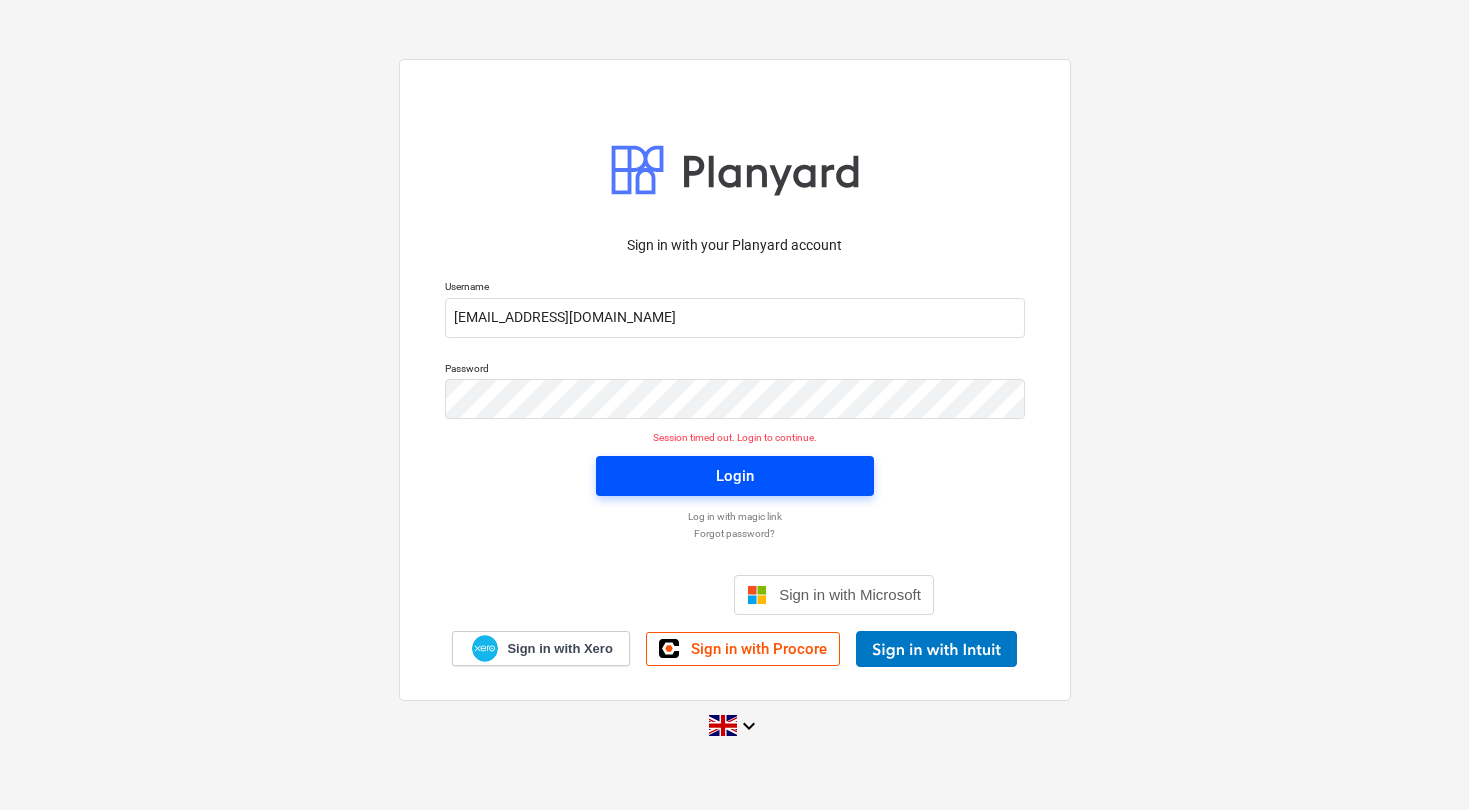 scroll, scrollTop: 0, scrollLeft: 0, axis: both 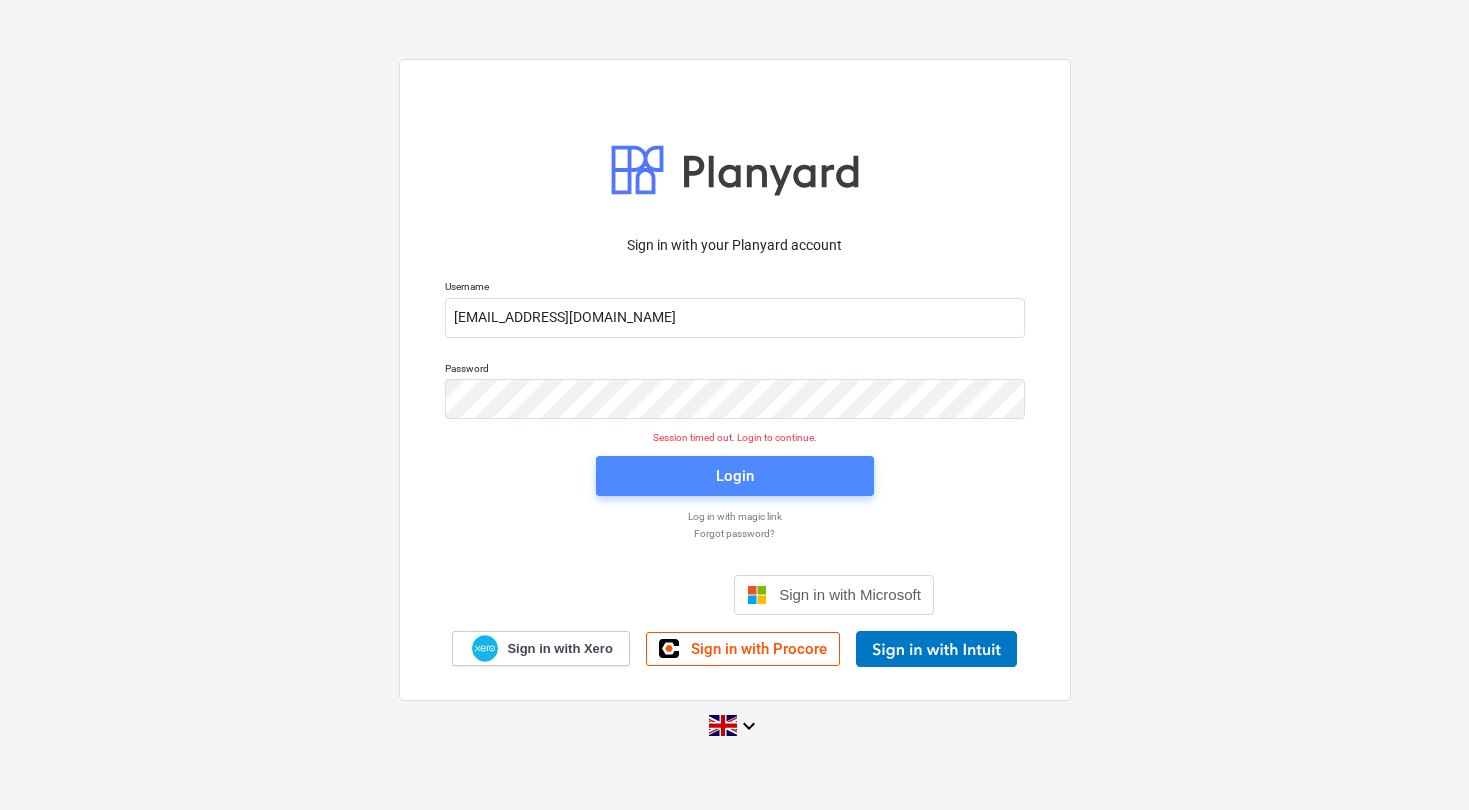 click on "Login" at bounding box center (735, 476) 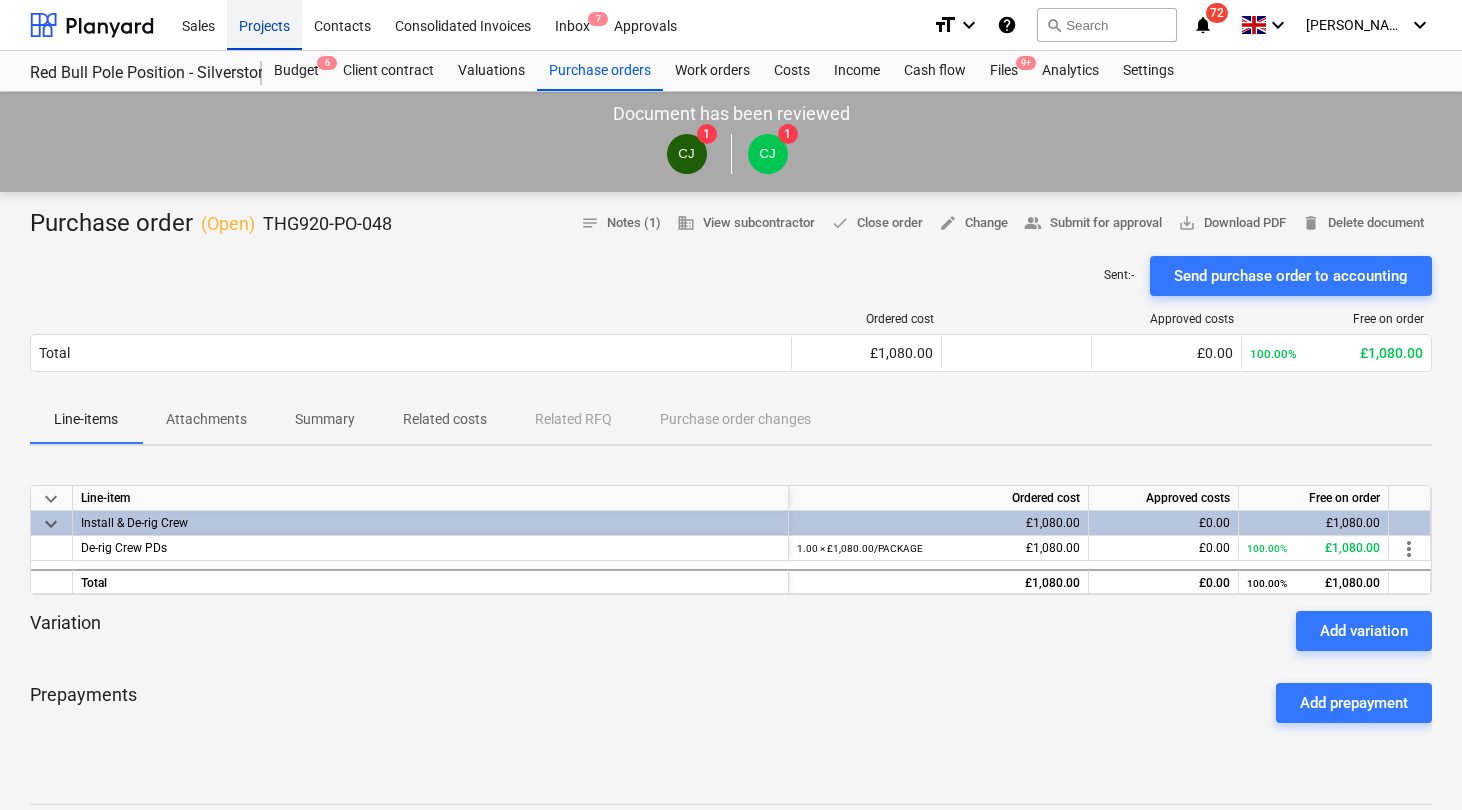click on "Projects" at bounding box center [264, 24] 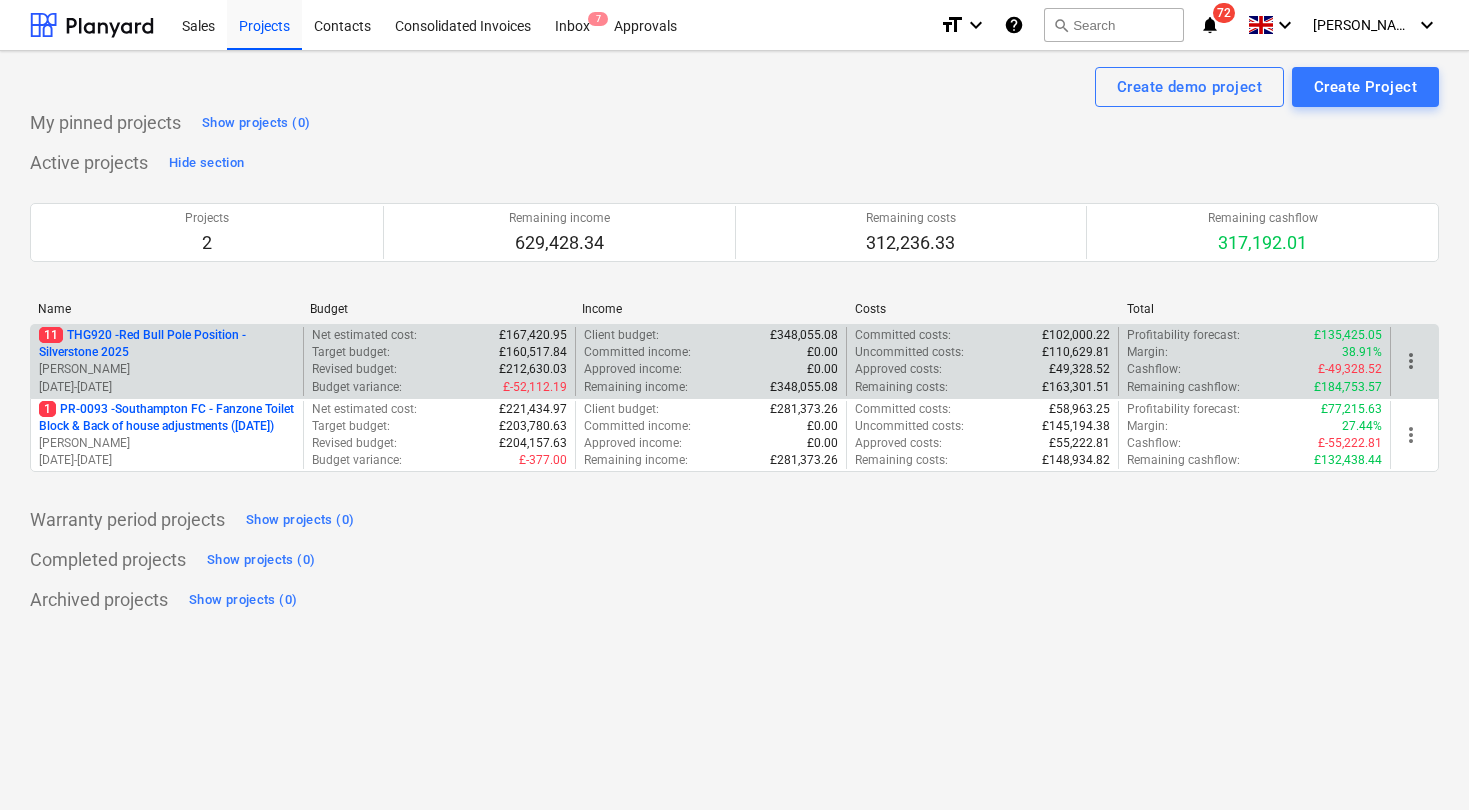 click on "11  THG920 -  Red Bull Pole Position - Silverstone 2025" at bounding box center [167, 344] 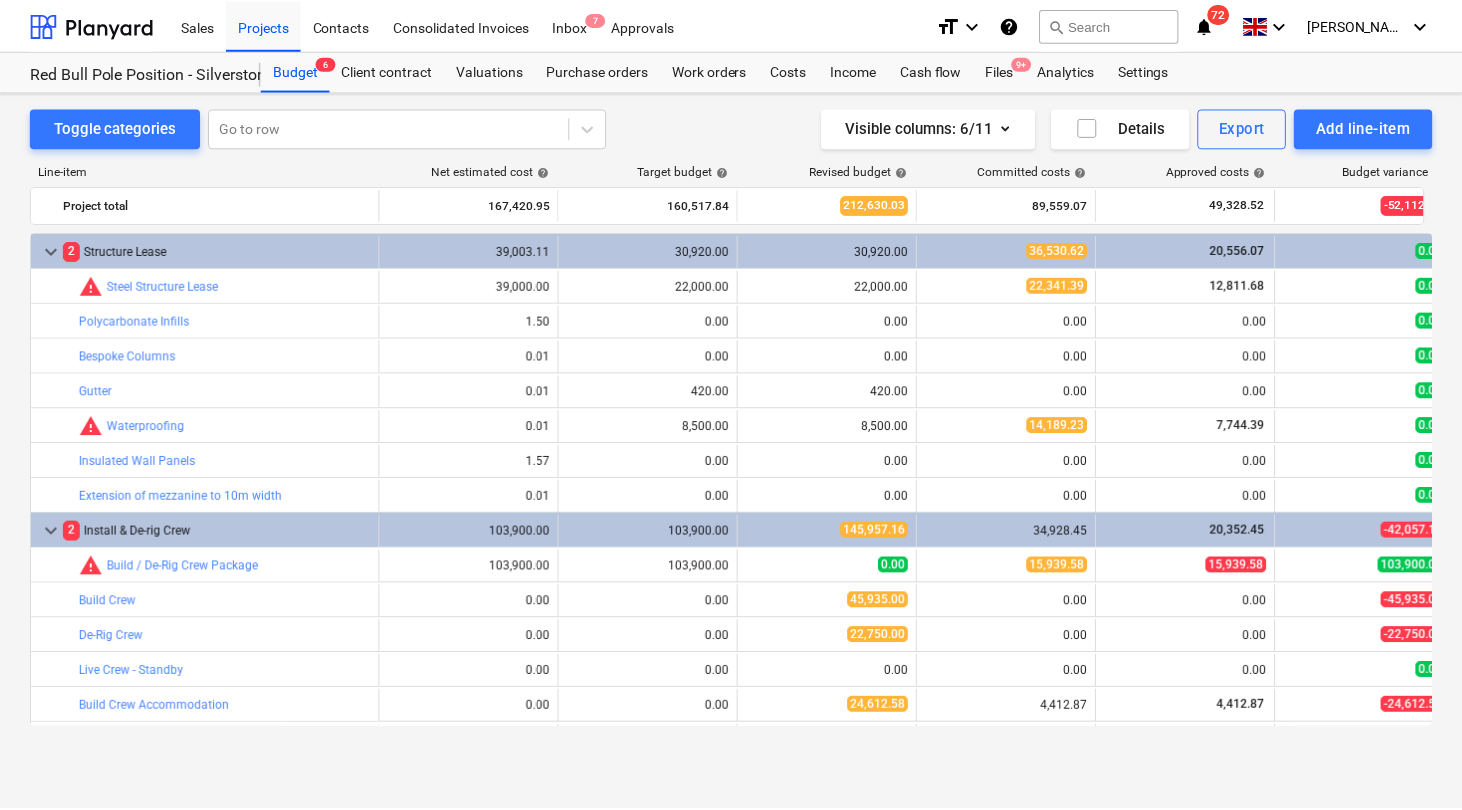 scroll, scrollTop: 273, scrollLeft: 0, axis: vertical 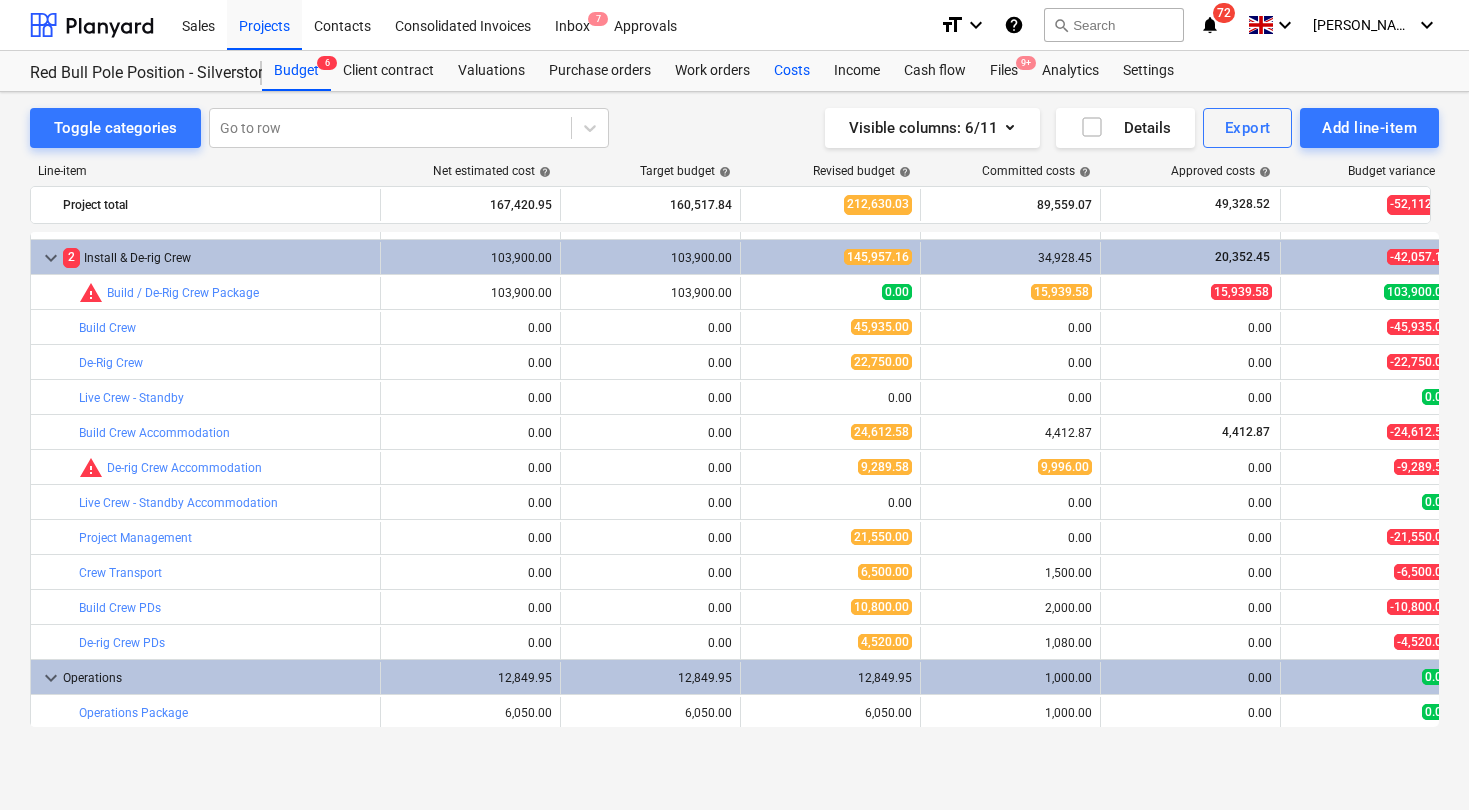 click on "Costs" at bounding box center (792, 71) 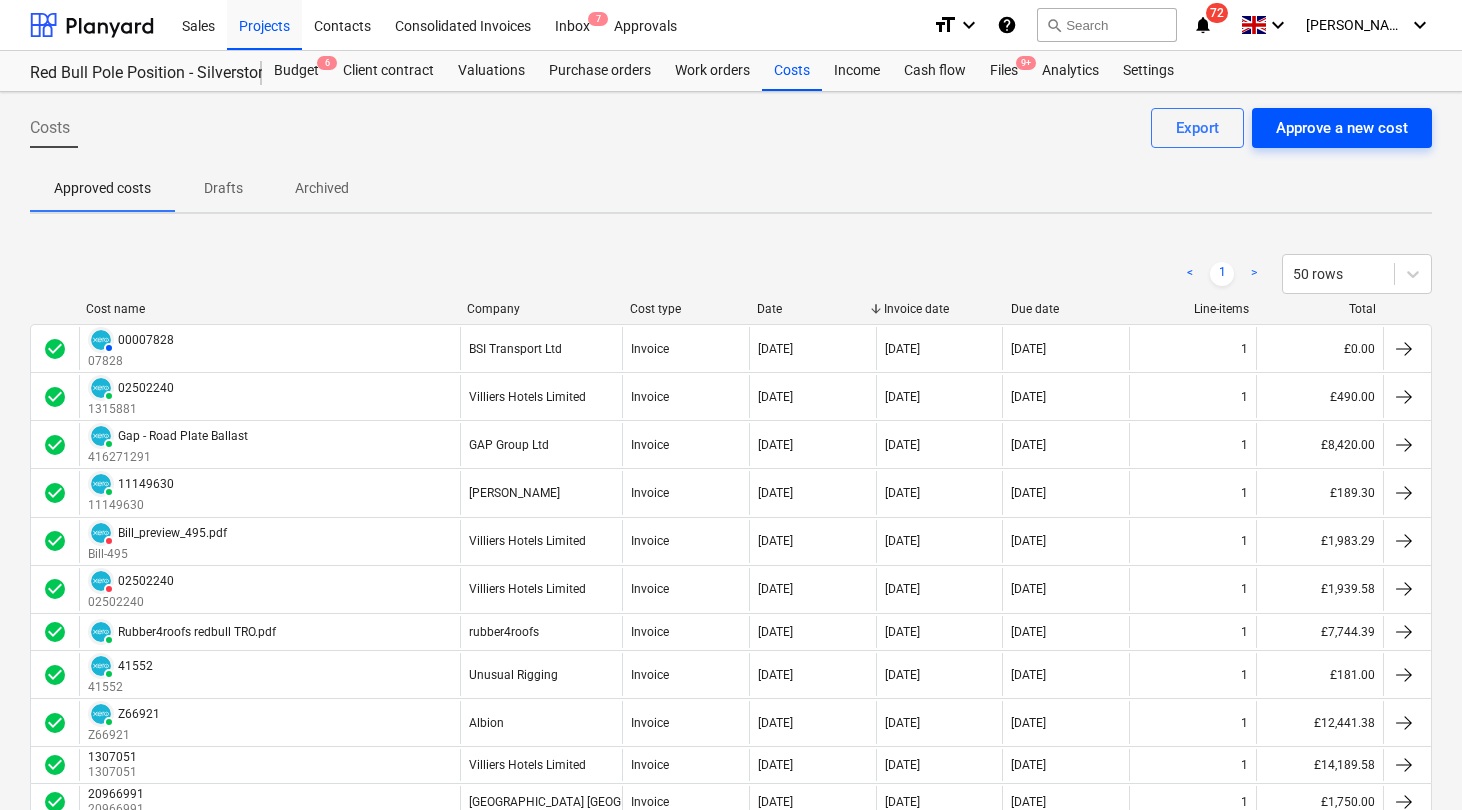 click on "Approve a new cost" at bounding box center [1342, 128] 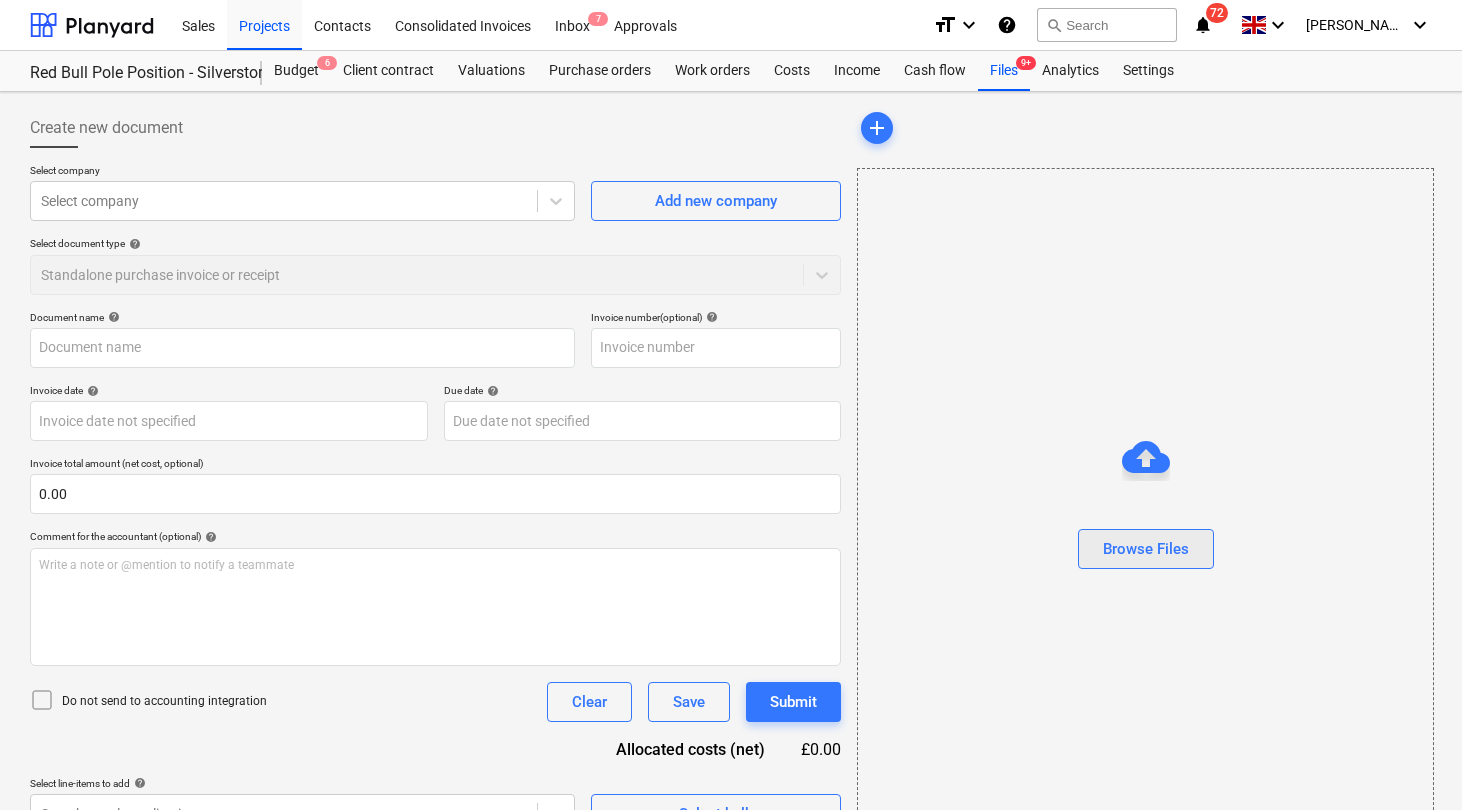 click on "Browse Files" at bounding box center [1146, 549] 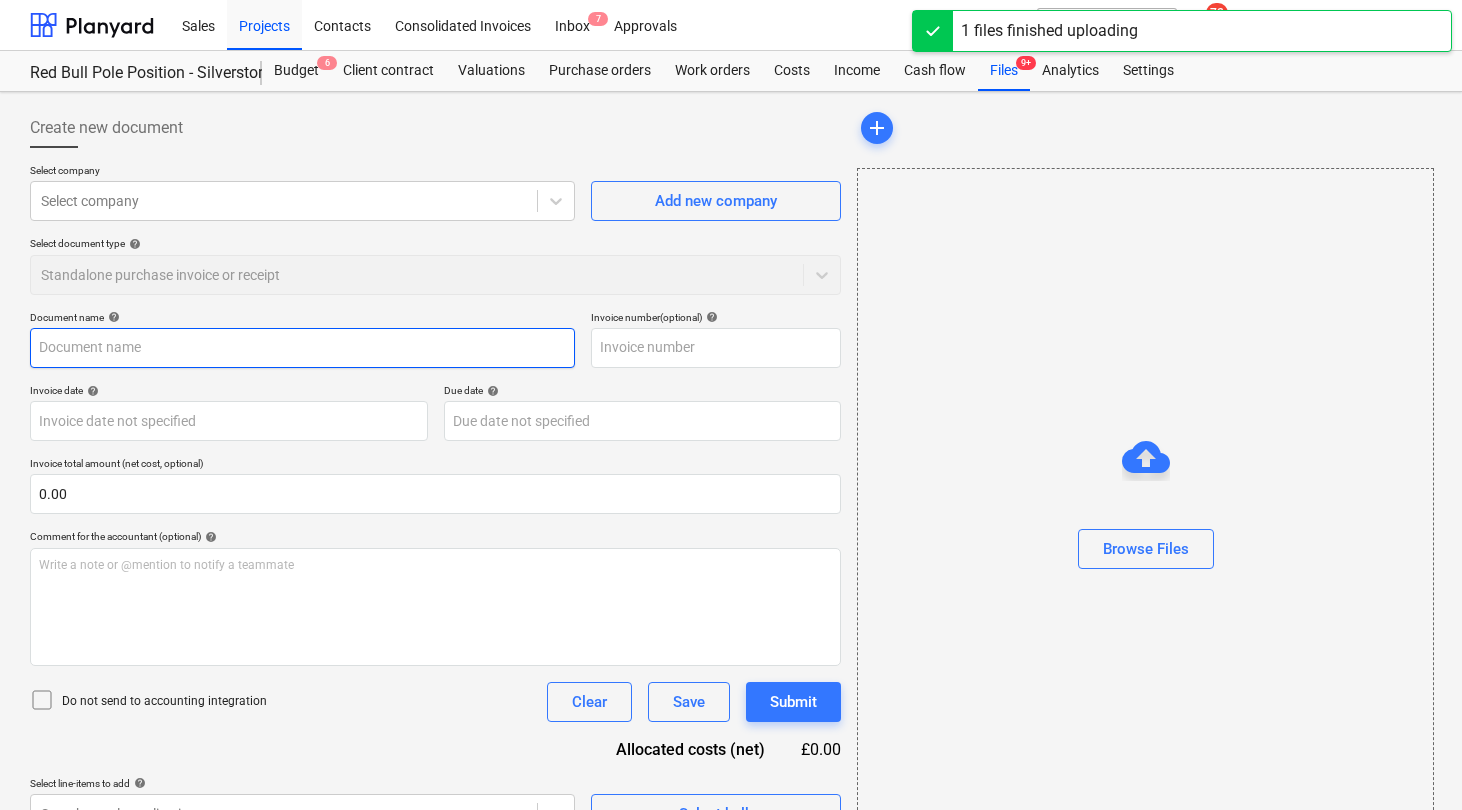 type on "Invoice 34475.pdf" 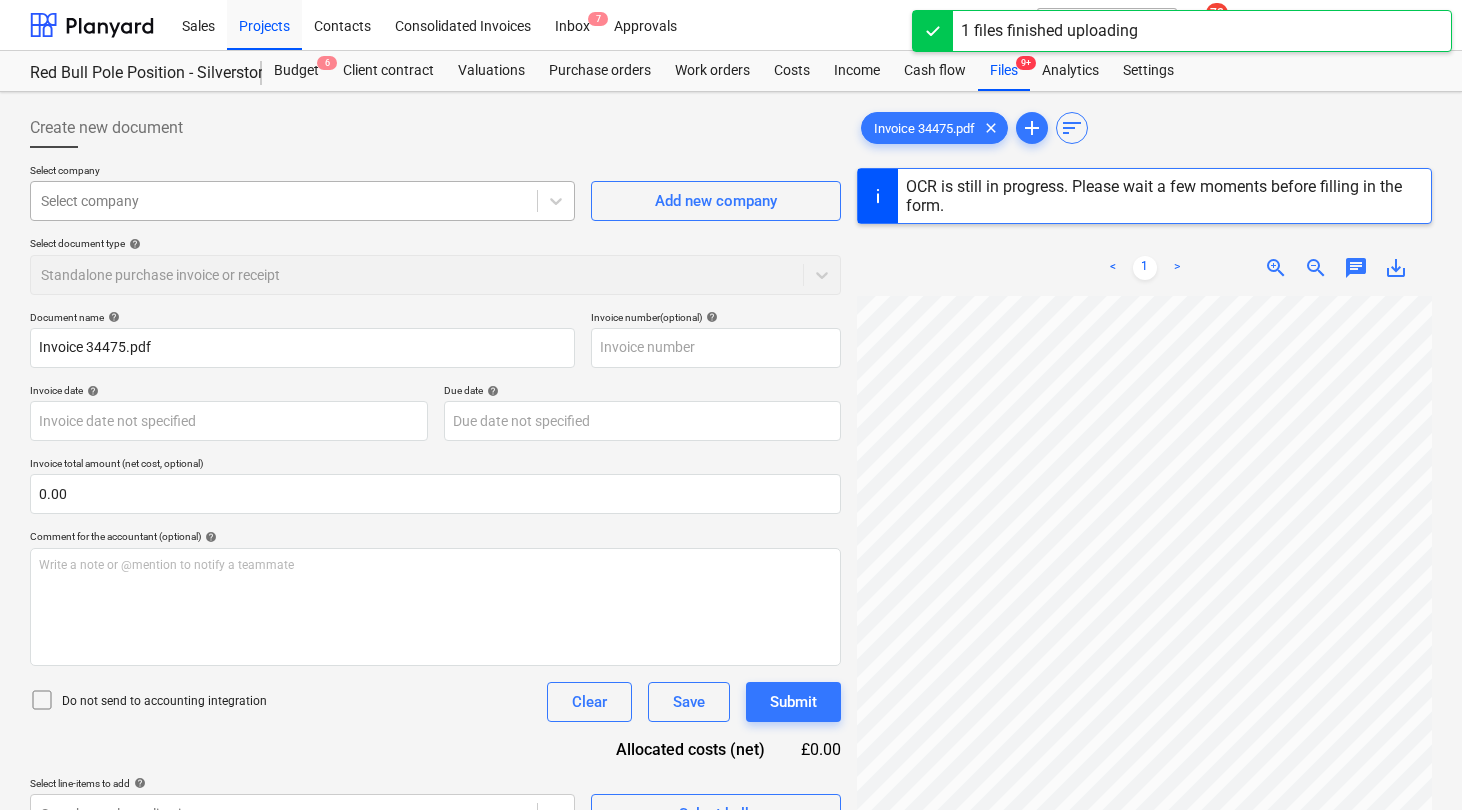 click at bounding box center (284, 201) 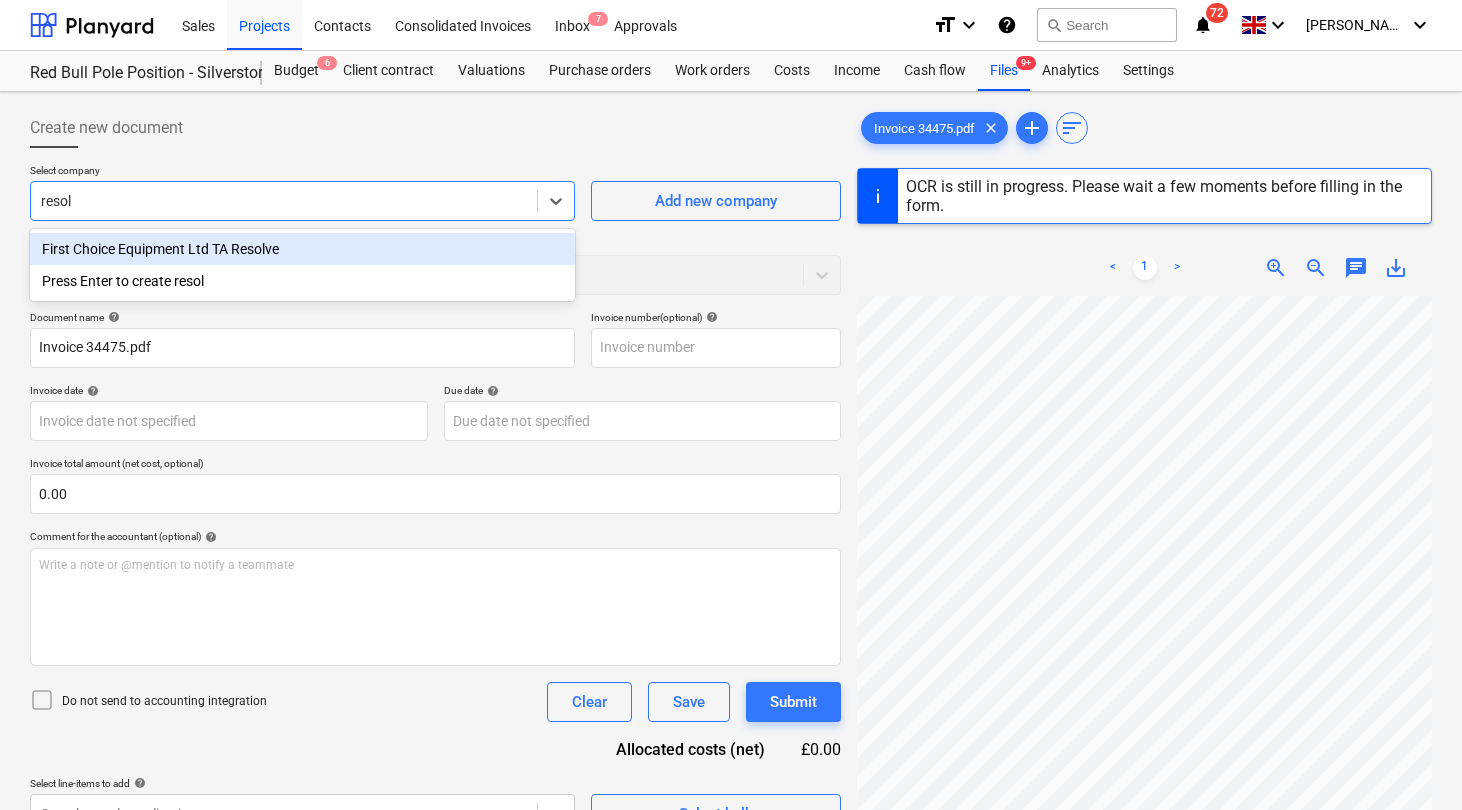 type on "resolv" 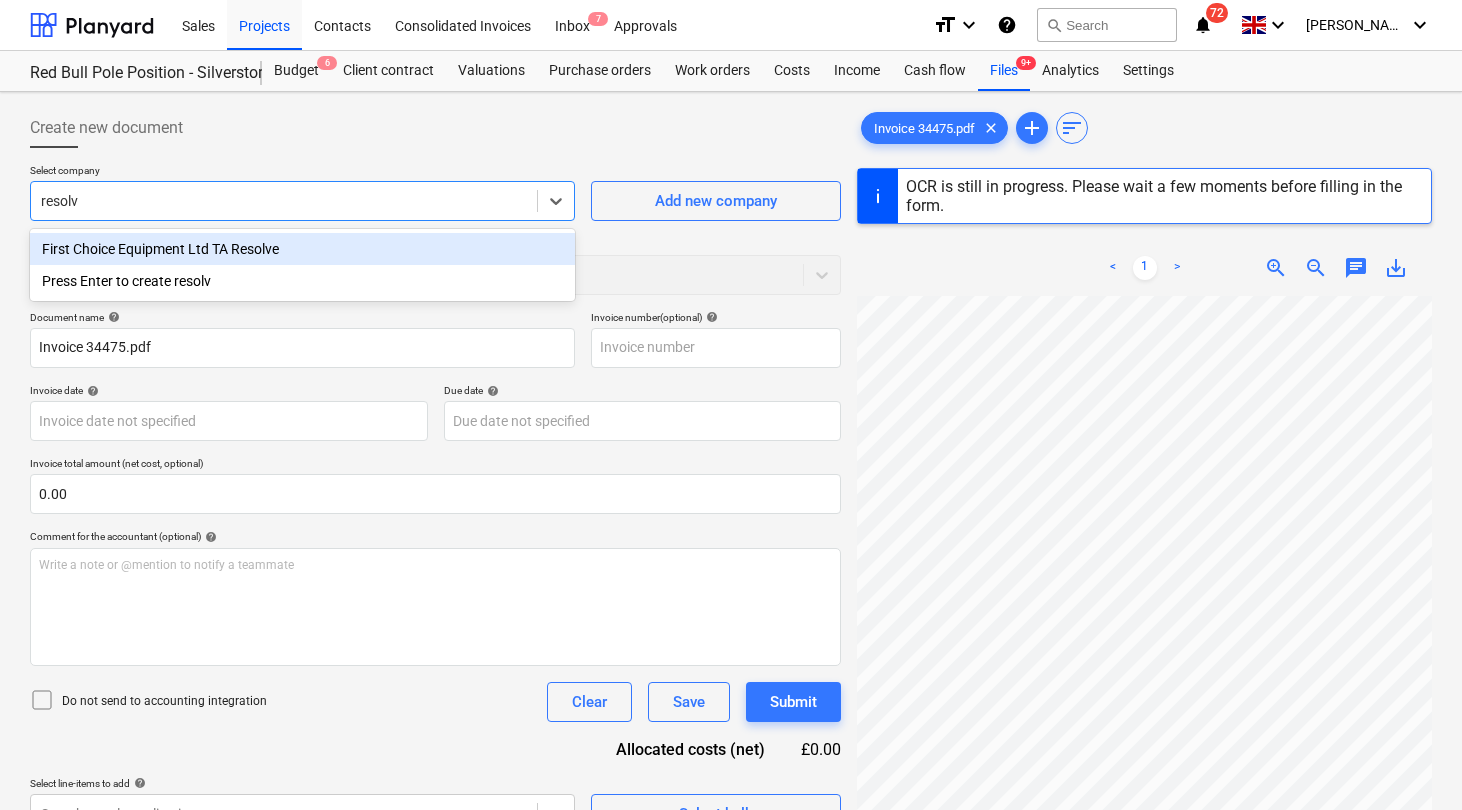 type on "34475" 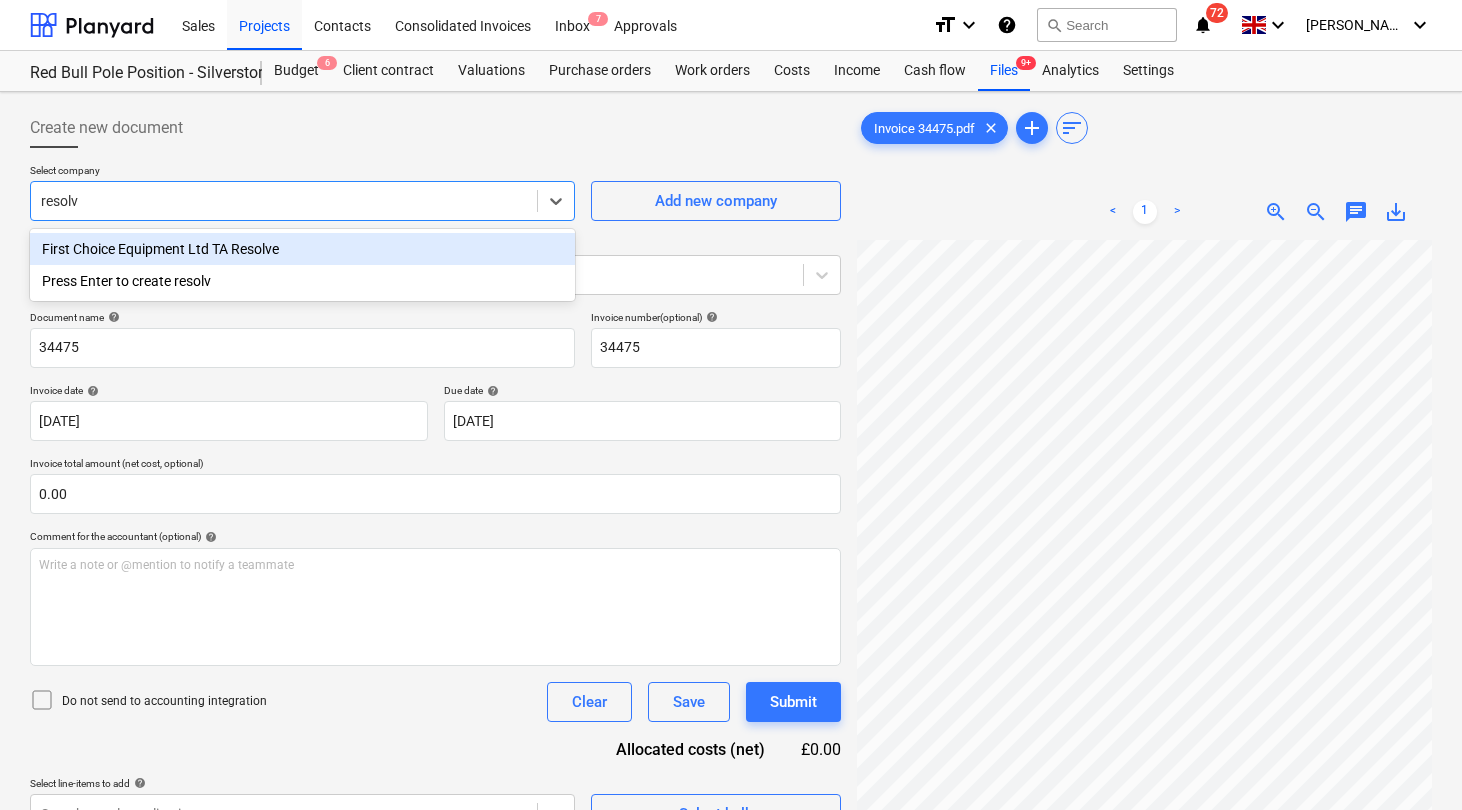 type on "resolve" 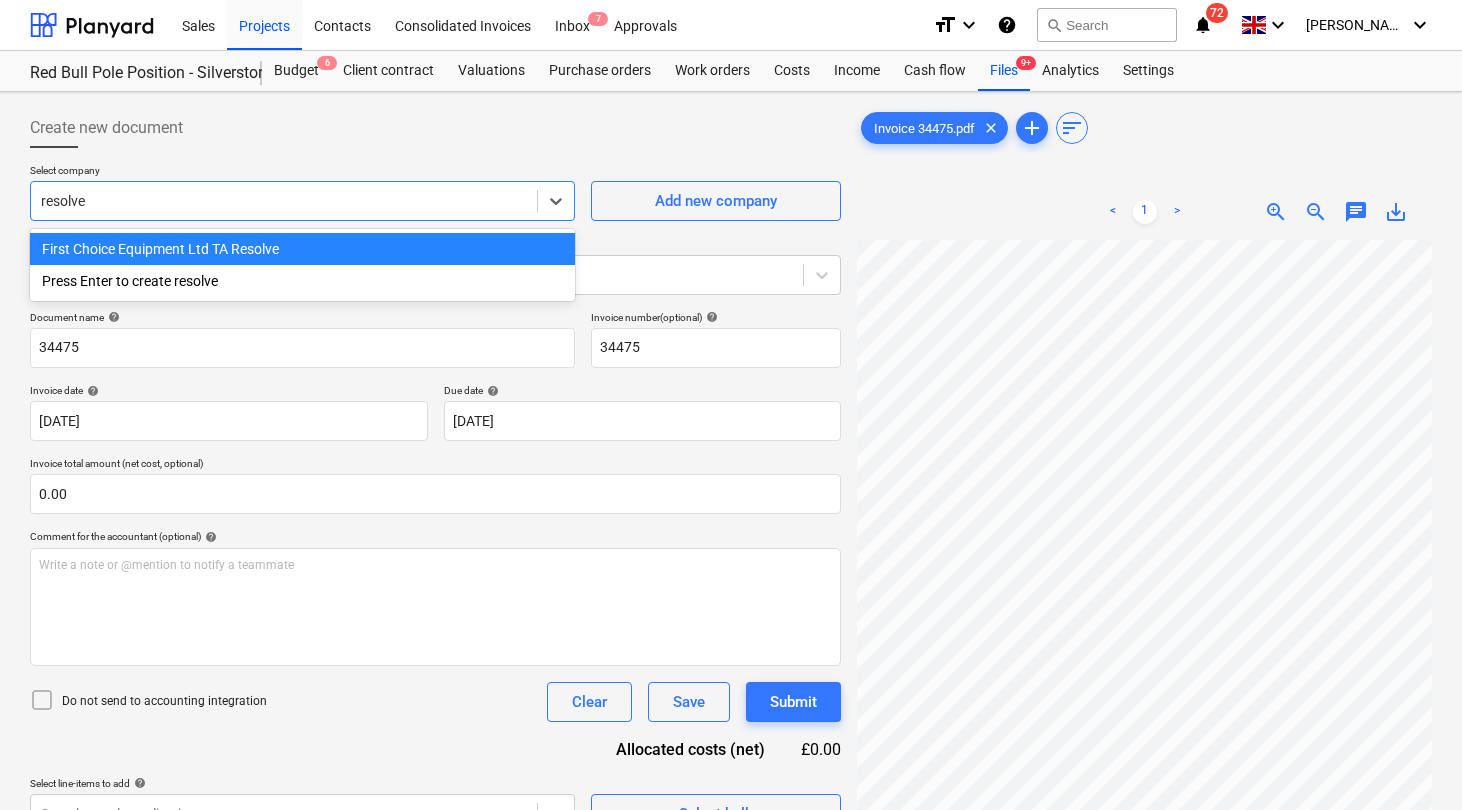 click on "First Choice Equipment Ltd TA Resolve" at bounding box center [302, 249] 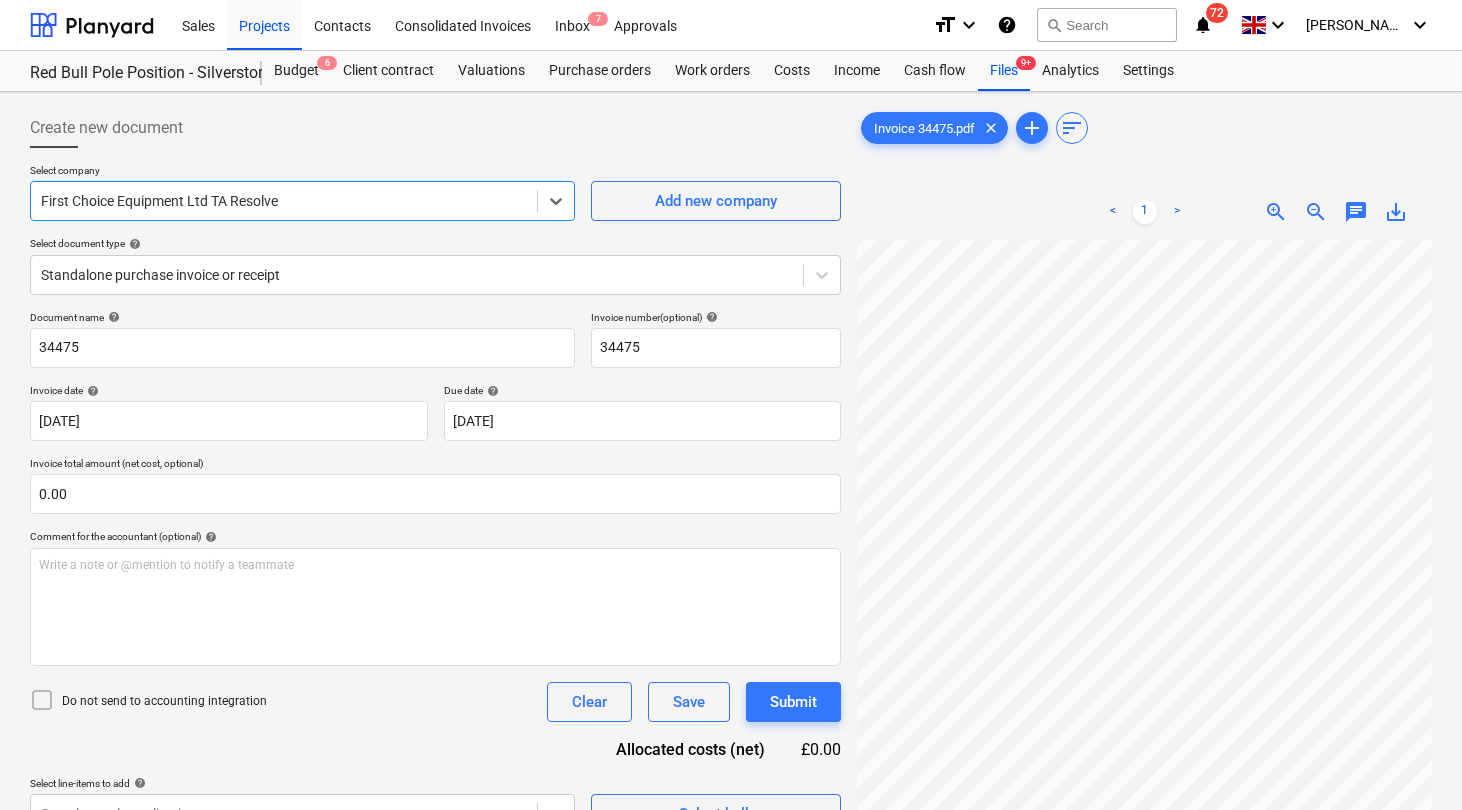 scroll, scrollTop: 97, scrollLeft: 29, axis: both 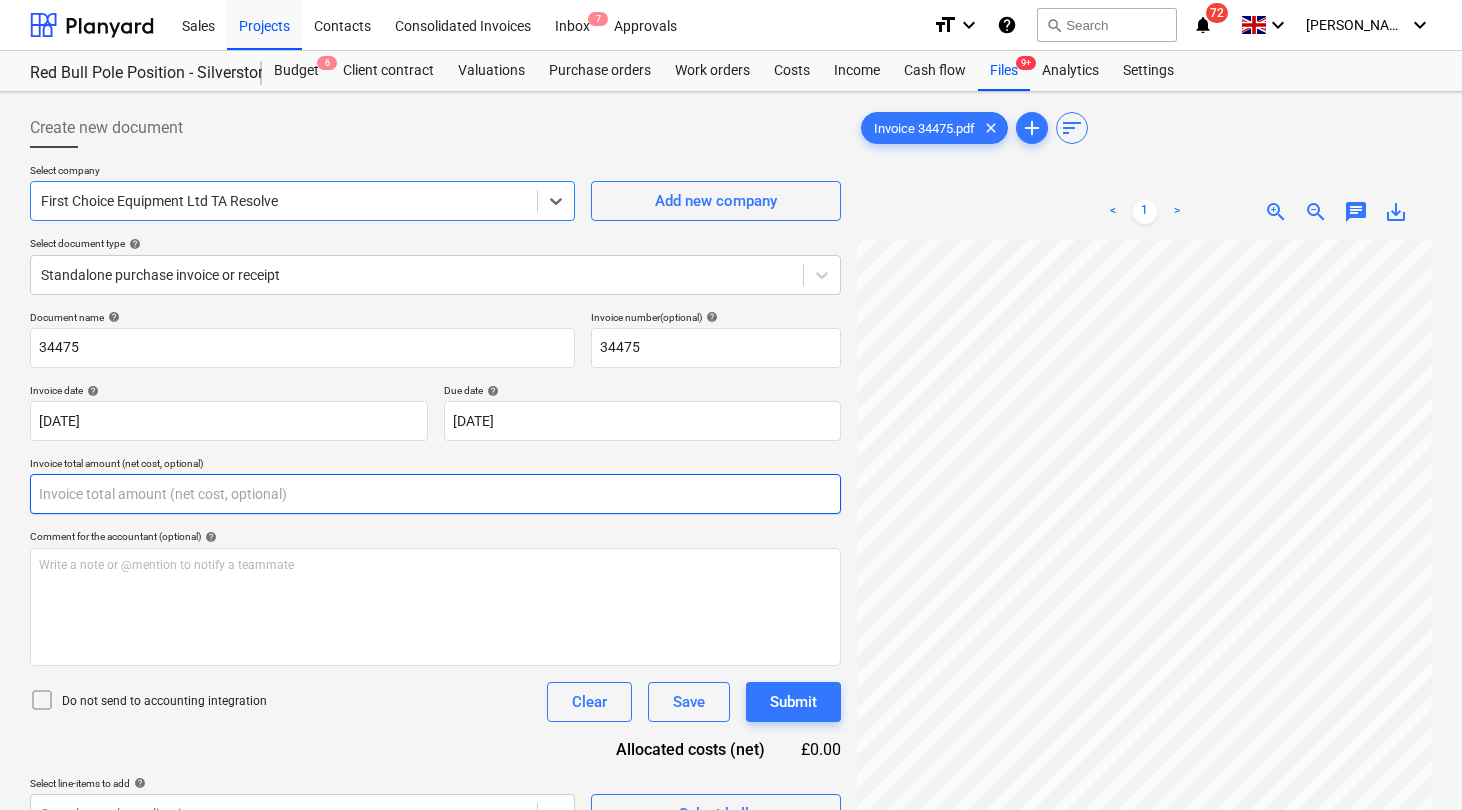 click at bounding box center (435, 494) 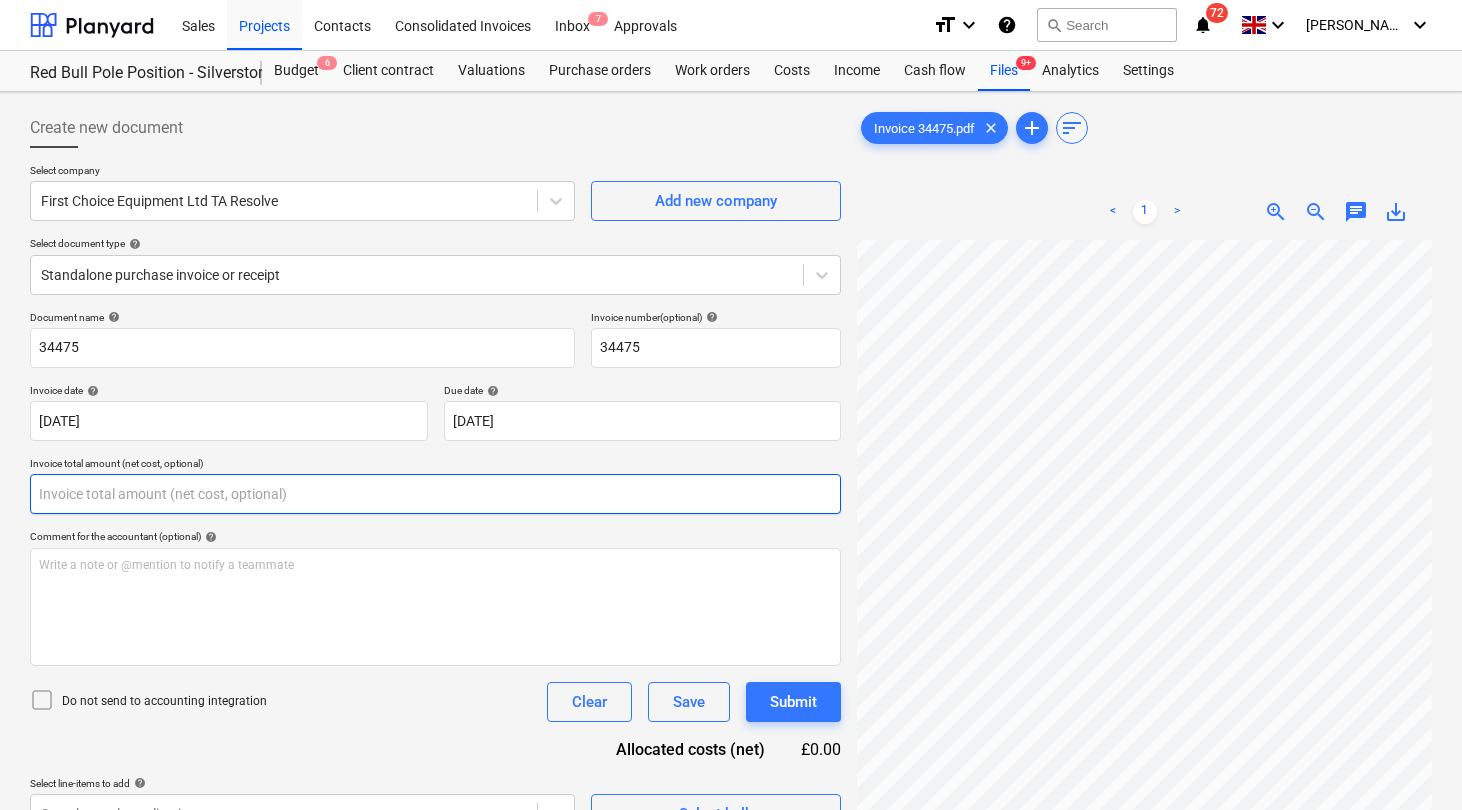 click at bounding box center (435, 494) 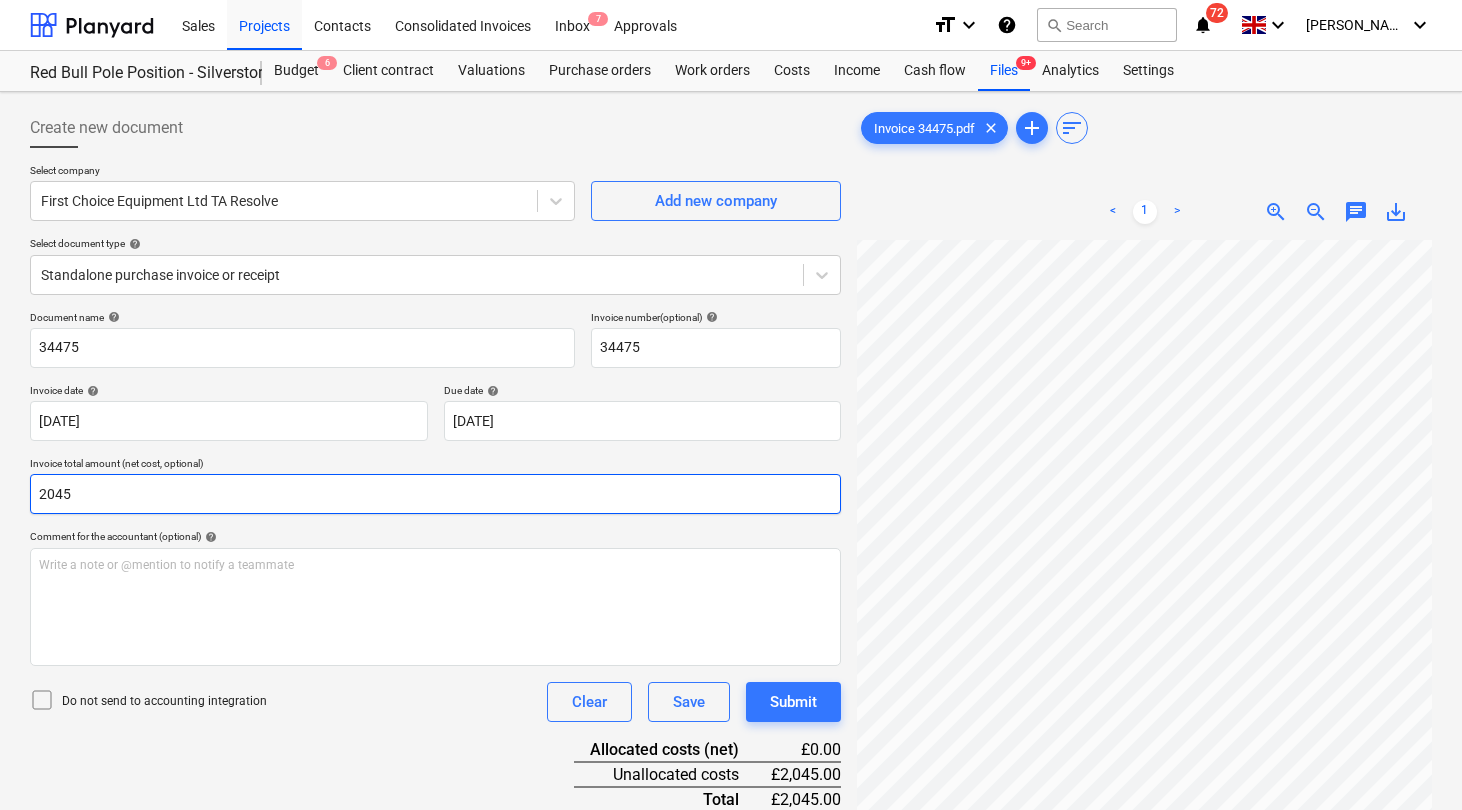 type on "2045" 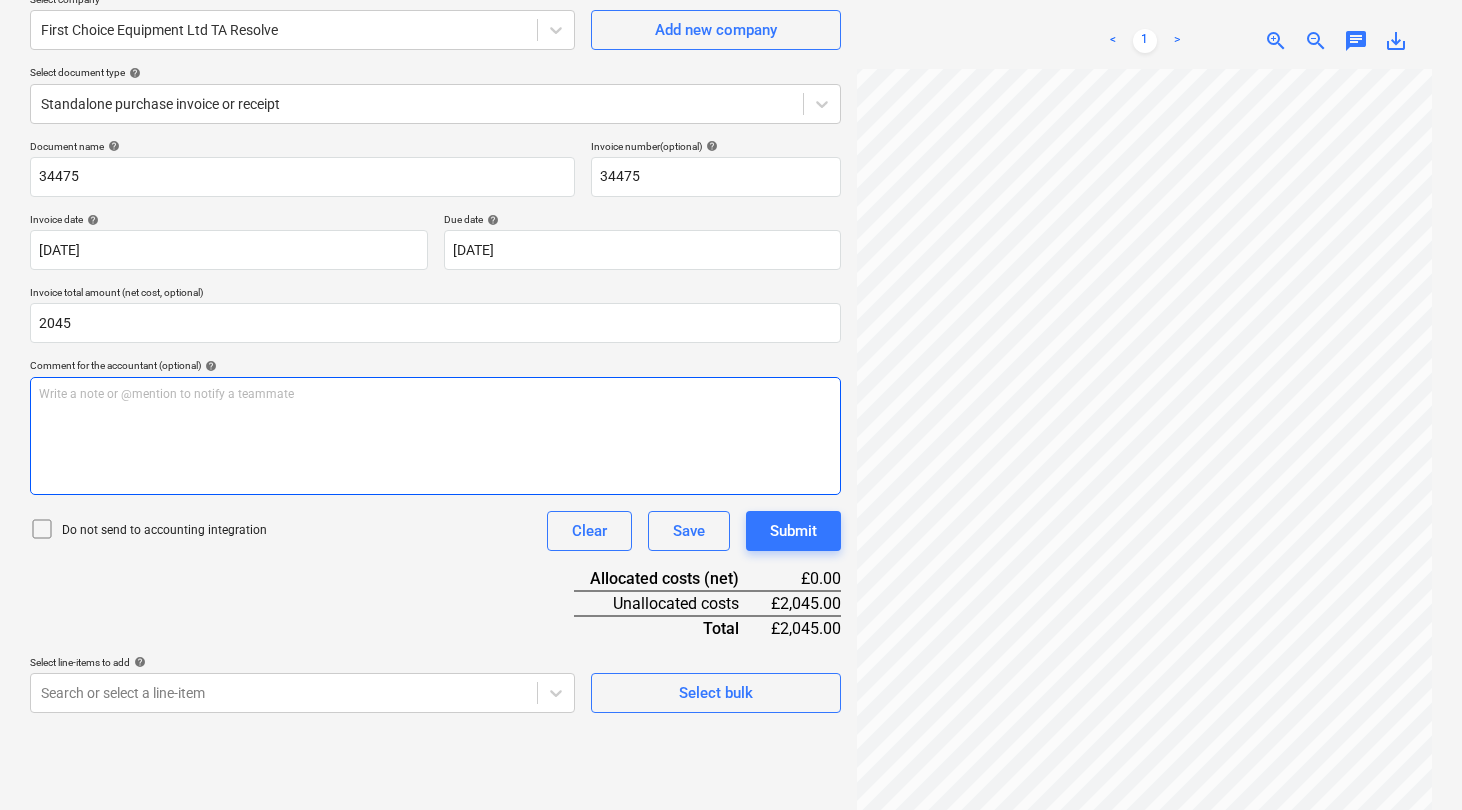 scroll, scrollTop: 163, scrollLeft: 0, axis: vertical 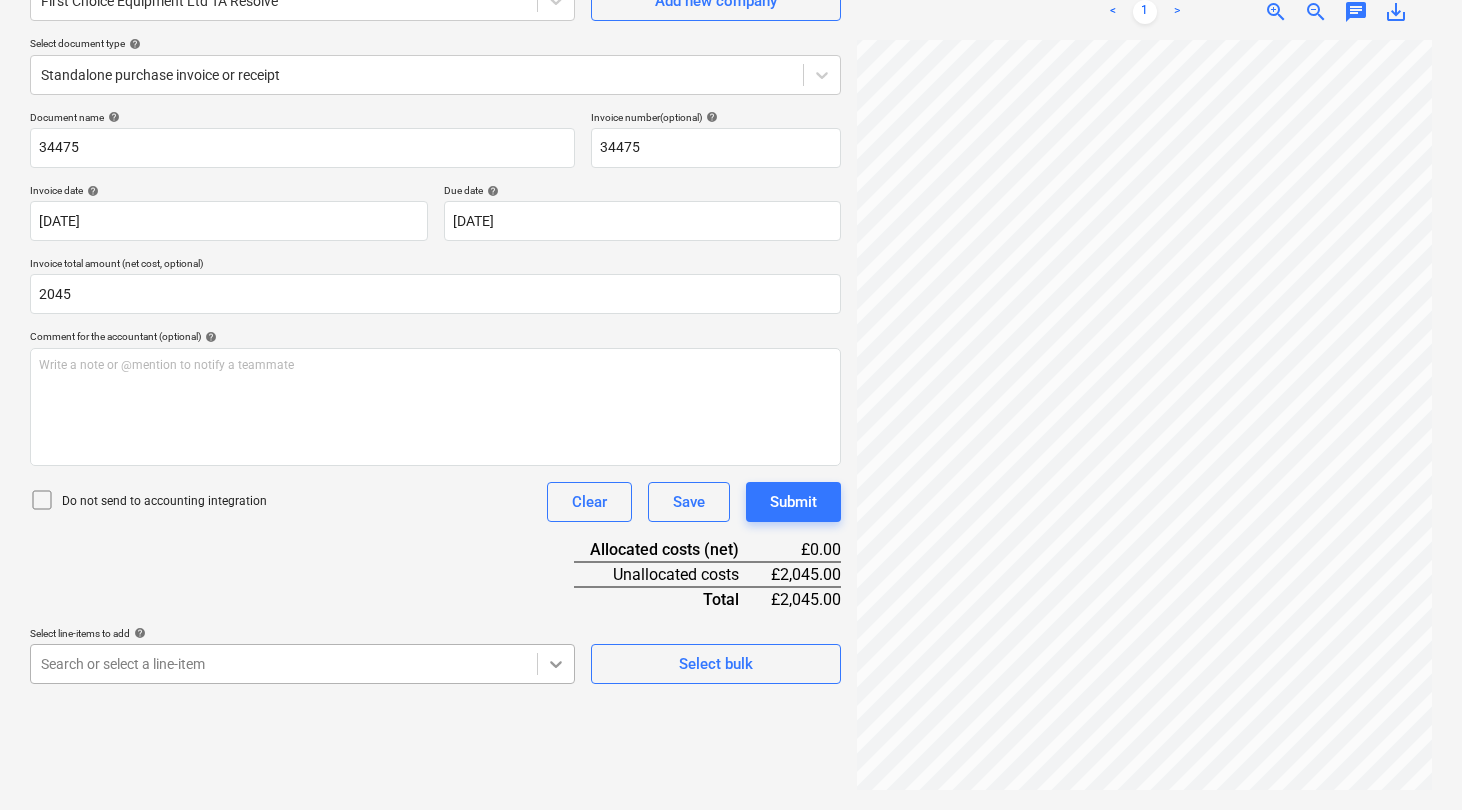 click on "Sales Projects Contacts Consolidated Invoices Inbox 7 Approvals format_size keyboard_arrow_down help search Search notifications 72 keyboard_arrow_down [PERSON_NAME] keyboard_arrow_down Red Bull Pole Position - Silverstone 2025 Budget 6 Client contract Valuations Purchase orders Work orders Costs Income Cash flow Files 9+ Analytics Settings Create new document Select company First Choice Equipment Ltd TA Resolve   Add new company Select document type help Standalone purchase invoice or receipt Document name help 34475 Invoice number  (optional) help 34475 Invoice date help [DATE] [DATE] Press the down arrow key to interact with the calendar and
select a date. Press the question mark key to get the keyboard shortcuts for changing dates. Due date help [DATE] [DATE] Press the down arrow key to interact with the calendar and
select a date. Press the question mark key to get the keyboard shortcuts for changing dates. Invoice total amount (net cost, optional) 2045 help ﻿ Clear Save Submit" at bounding box center (731, 205) 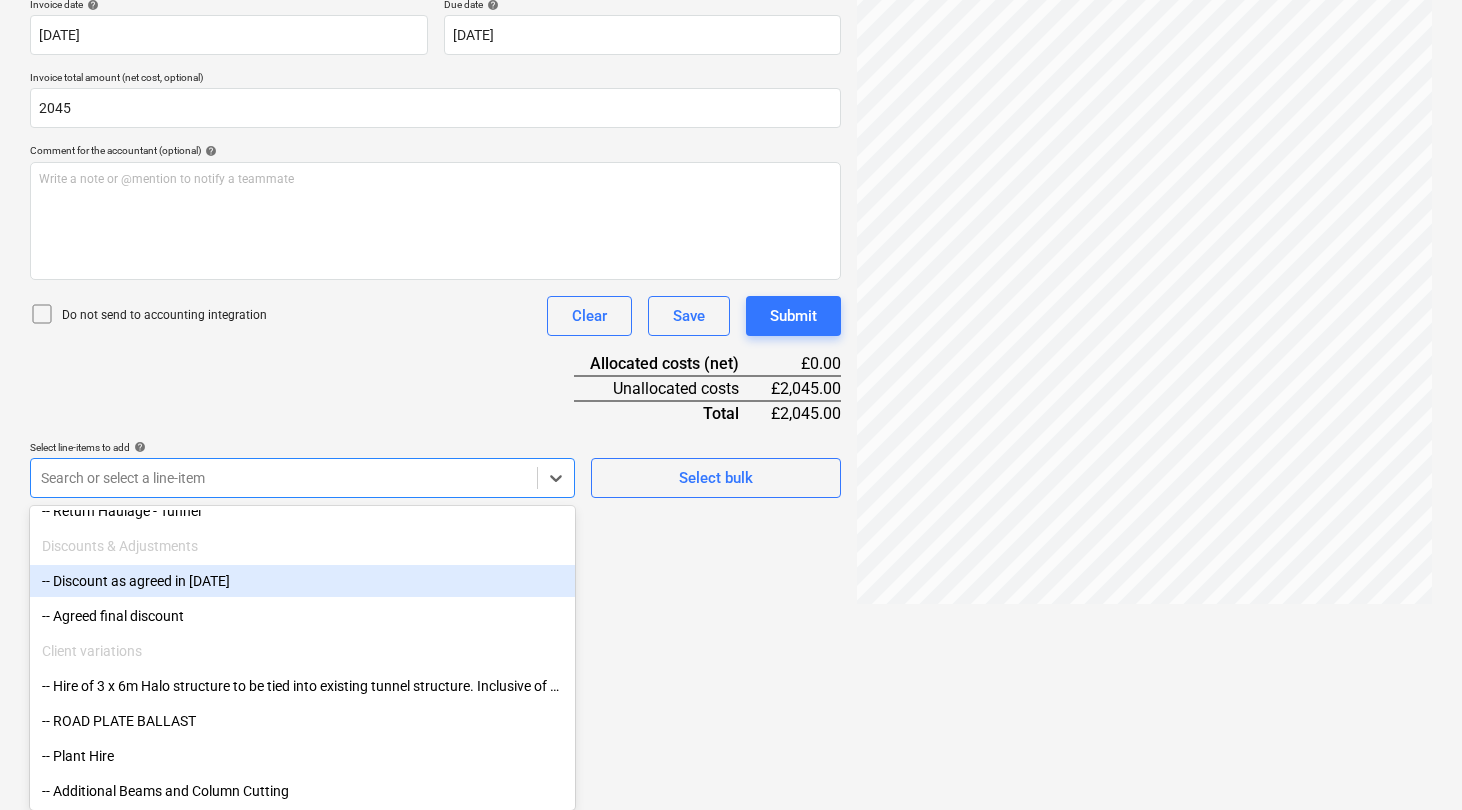 scroll, scrollTop: 1205, scrollLeft: 0, axis: vertical 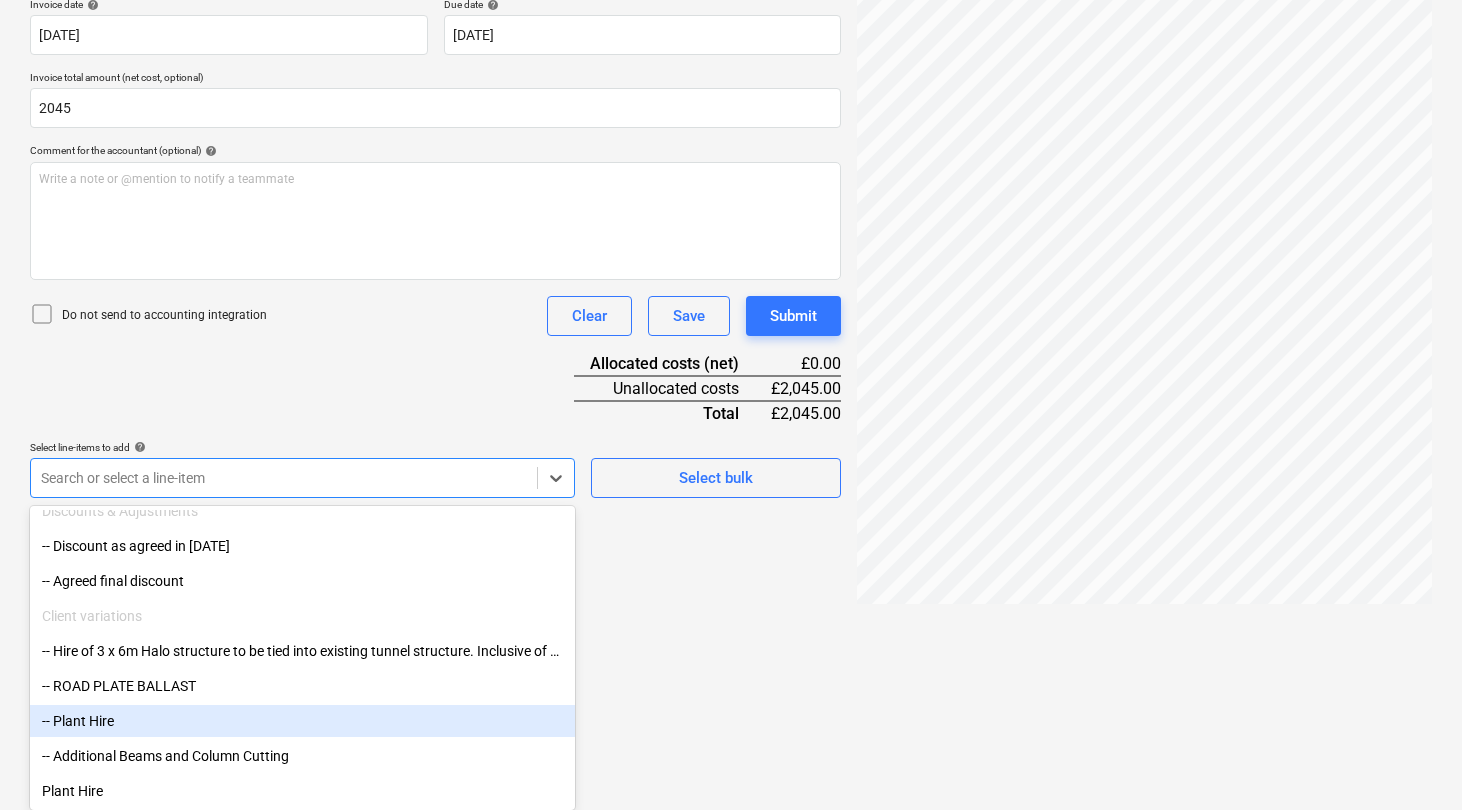 click on "--   Plant Hire" at bounding box center (302, 721) 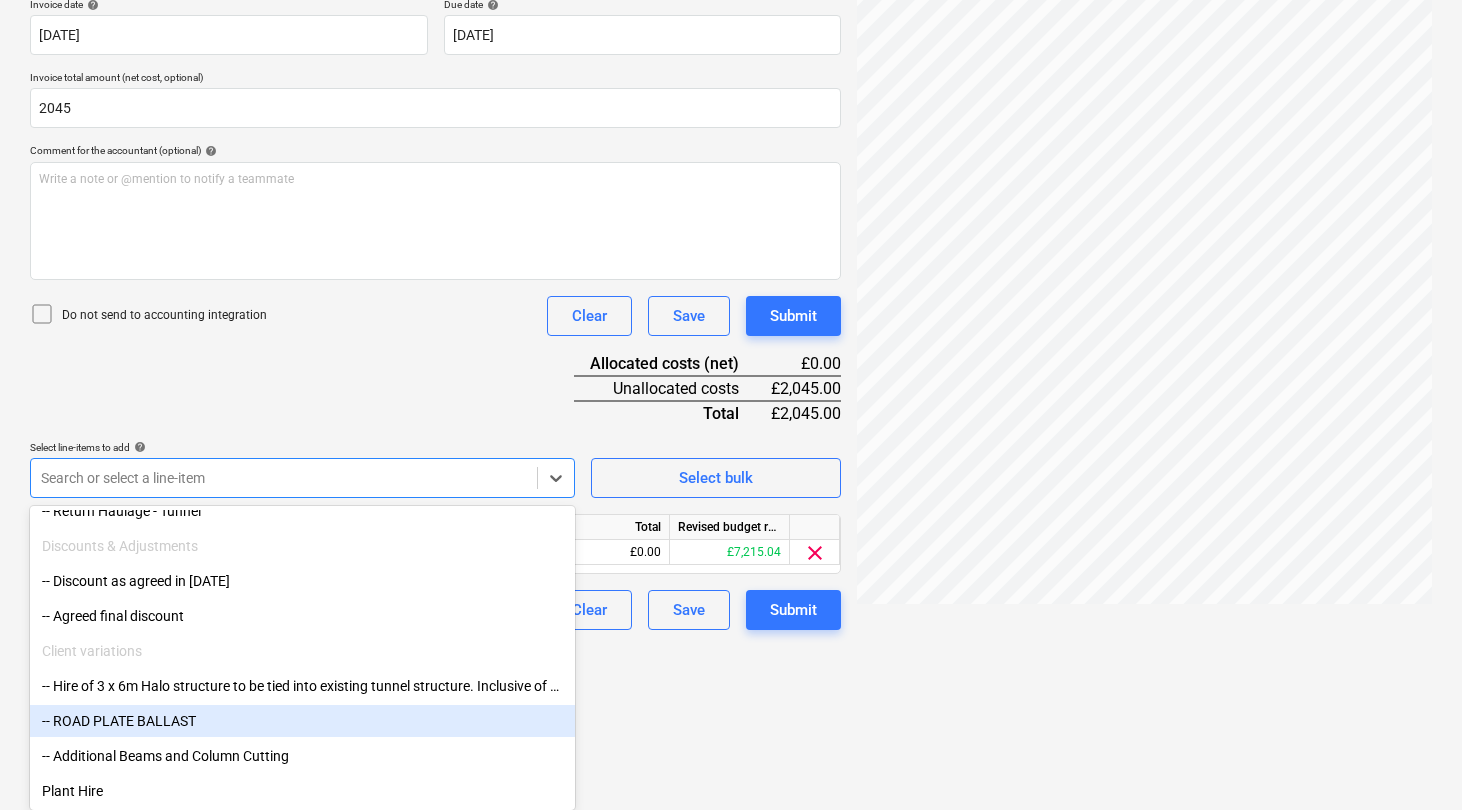 scroll, scrollTop: 1170, scrollLeft: 0, axis: vertical 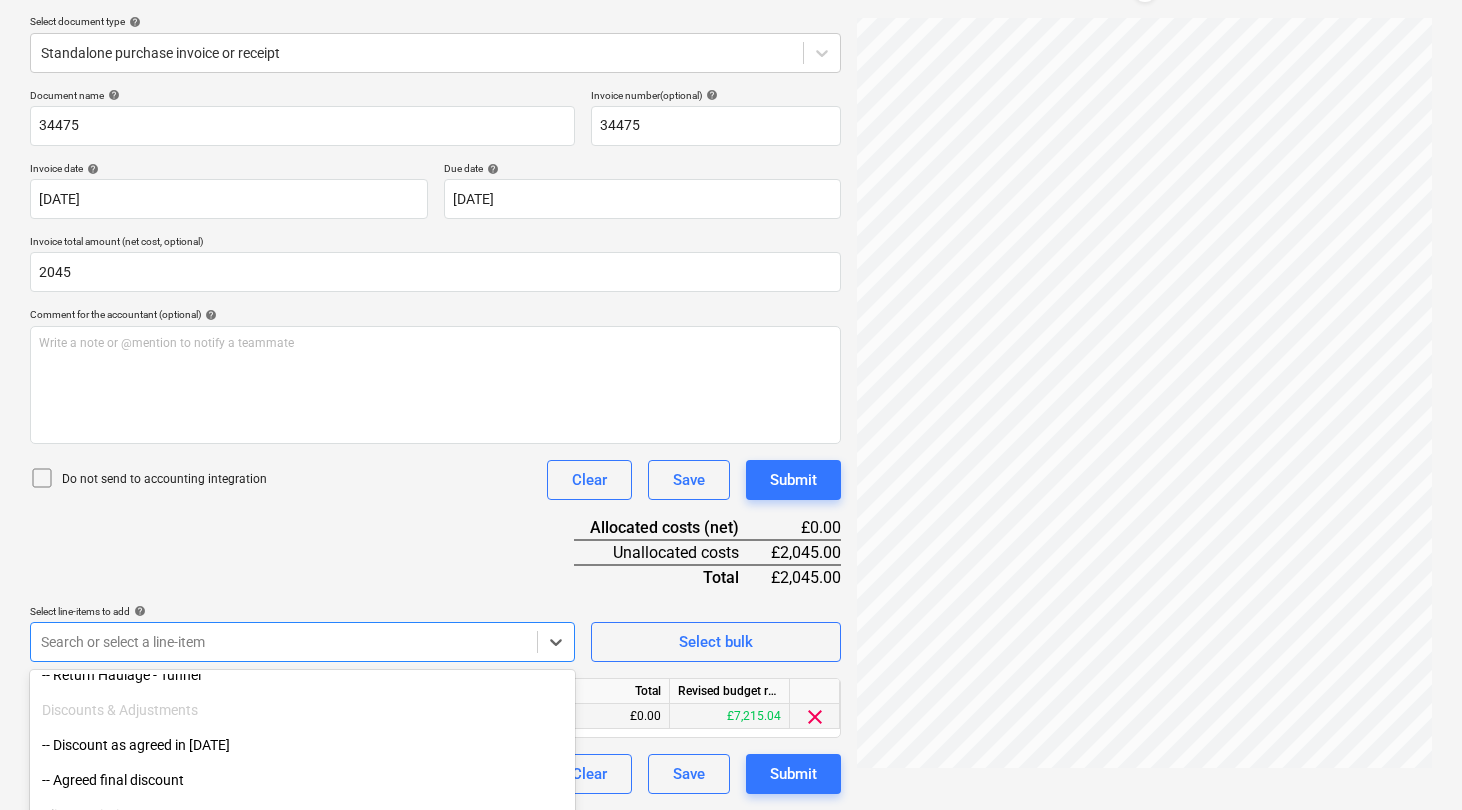click on "Document name help 34475 Invoice number  (optional) help 34475 Invoice date help [DATE] [DATE] Press the down arrow key to interact with the calendar and
select a date. Press the question mark key to get the keyboard shortcuts for changing dates. Due date help [DATE] [DATE] Press the down arrow key to interact with the calendar and
select a date. Press the question mark key to get the keyboard shortcuts for changing dates. Invoice total amount (net cost, optional) 2045 Comment for the accountant (optional) help Write a note or @mention to notify a teammate ﻿ Do not send to accounting integration Clear Save Submit Allocated costs (net) £0.00 Unallocated costs £2,045.00 Total £2,045.00 Select line-items to add help option --   Plant Hire, selected. Search or select a line-item Select bulk Line-item name Unit Quantity Unit price Total Revised budget remaining  Plant Hire 0.00 0.00 £0.00 £7,215.04 clear Do not send to accounting integration Clear Save Submit" at bounding box center (435, 441) 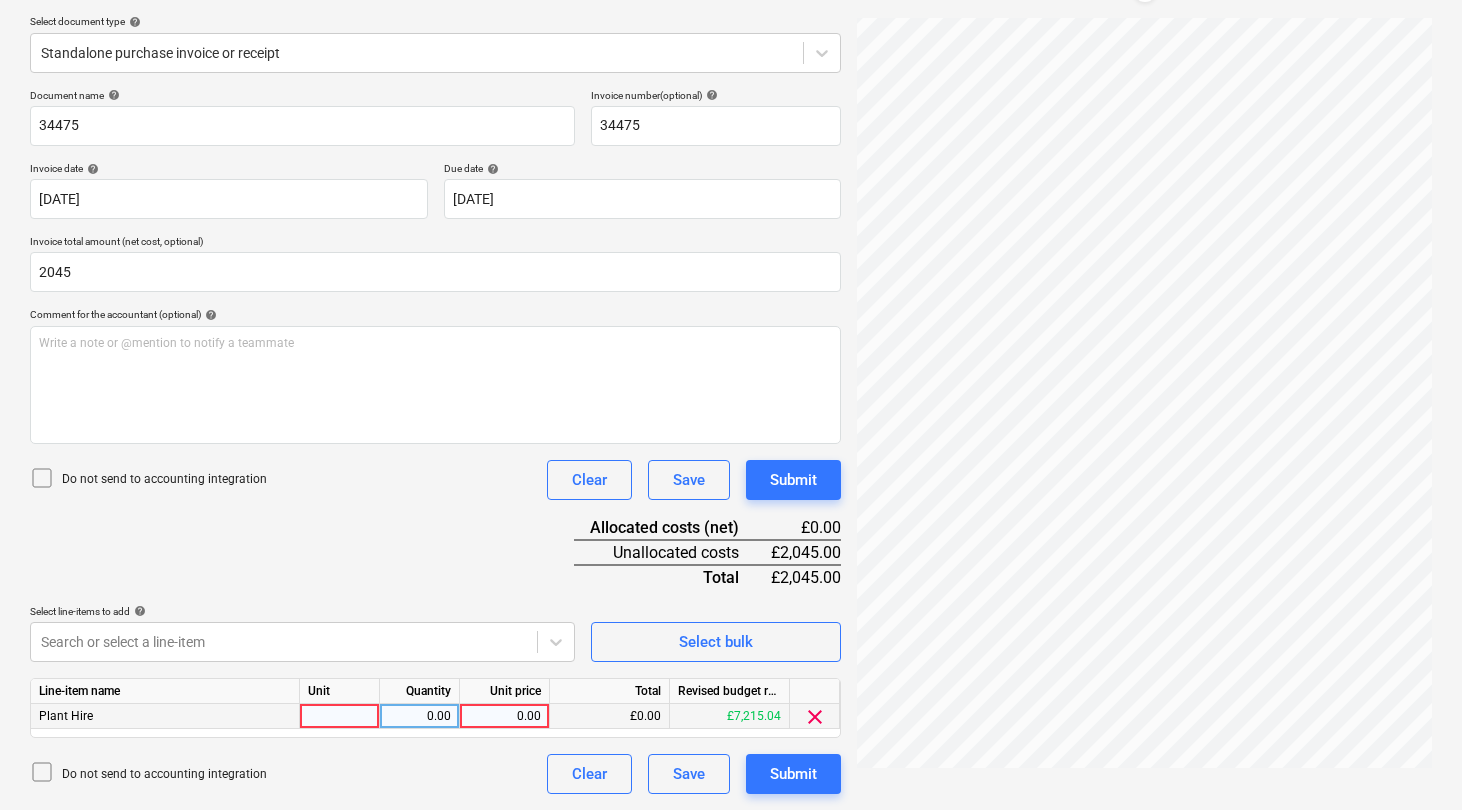 click at bounding box center (340, 716) 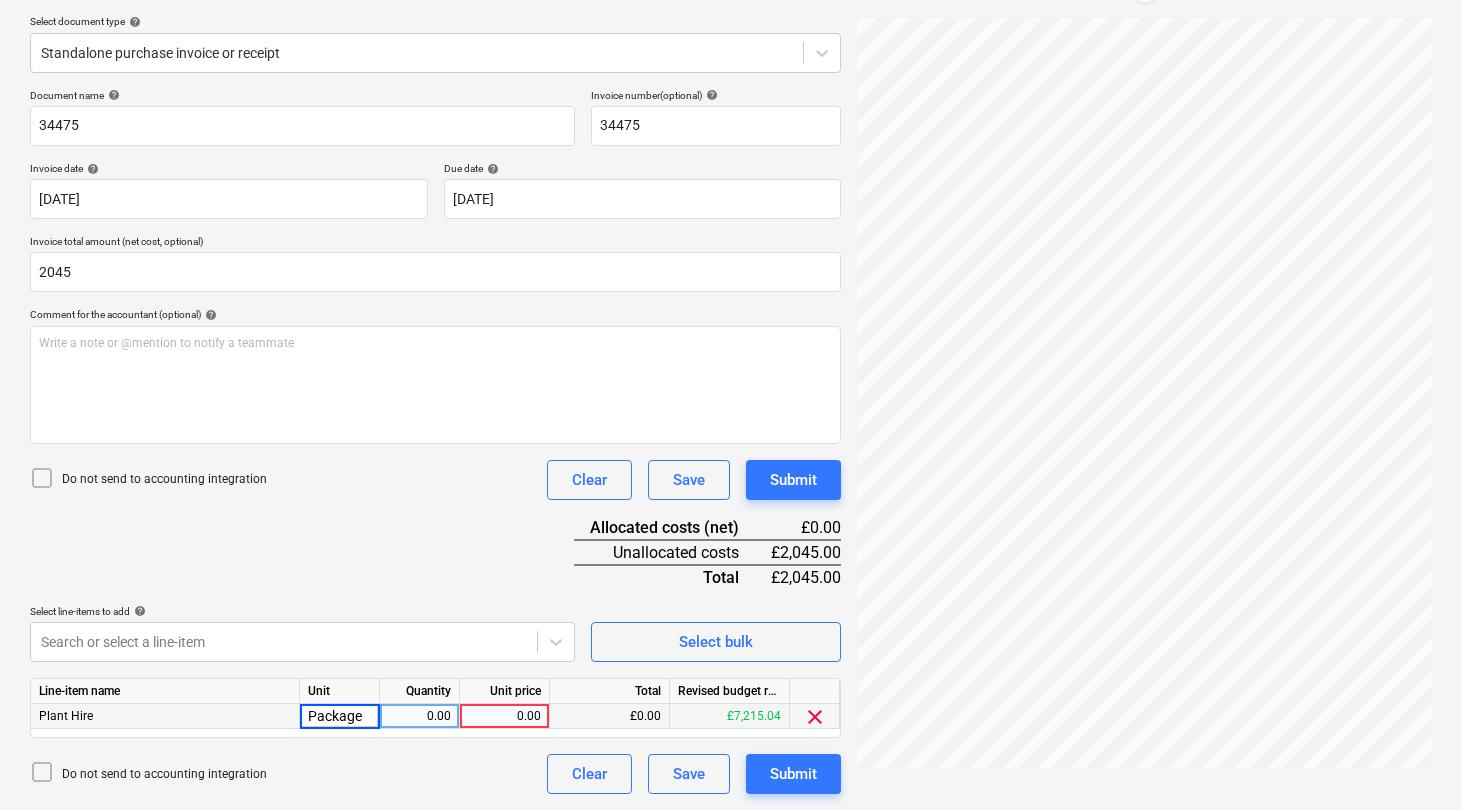 type on "Package" 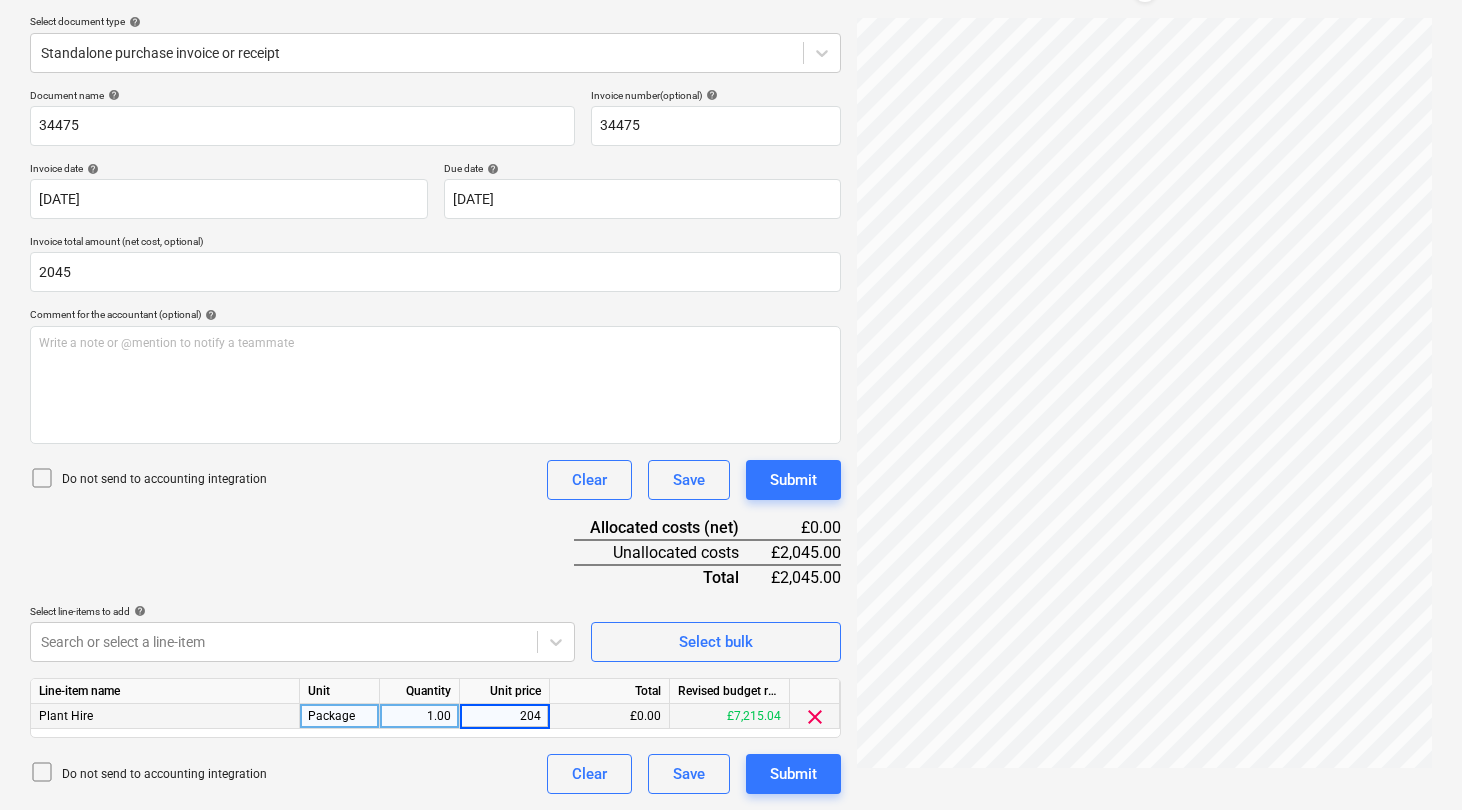 type on "2045" 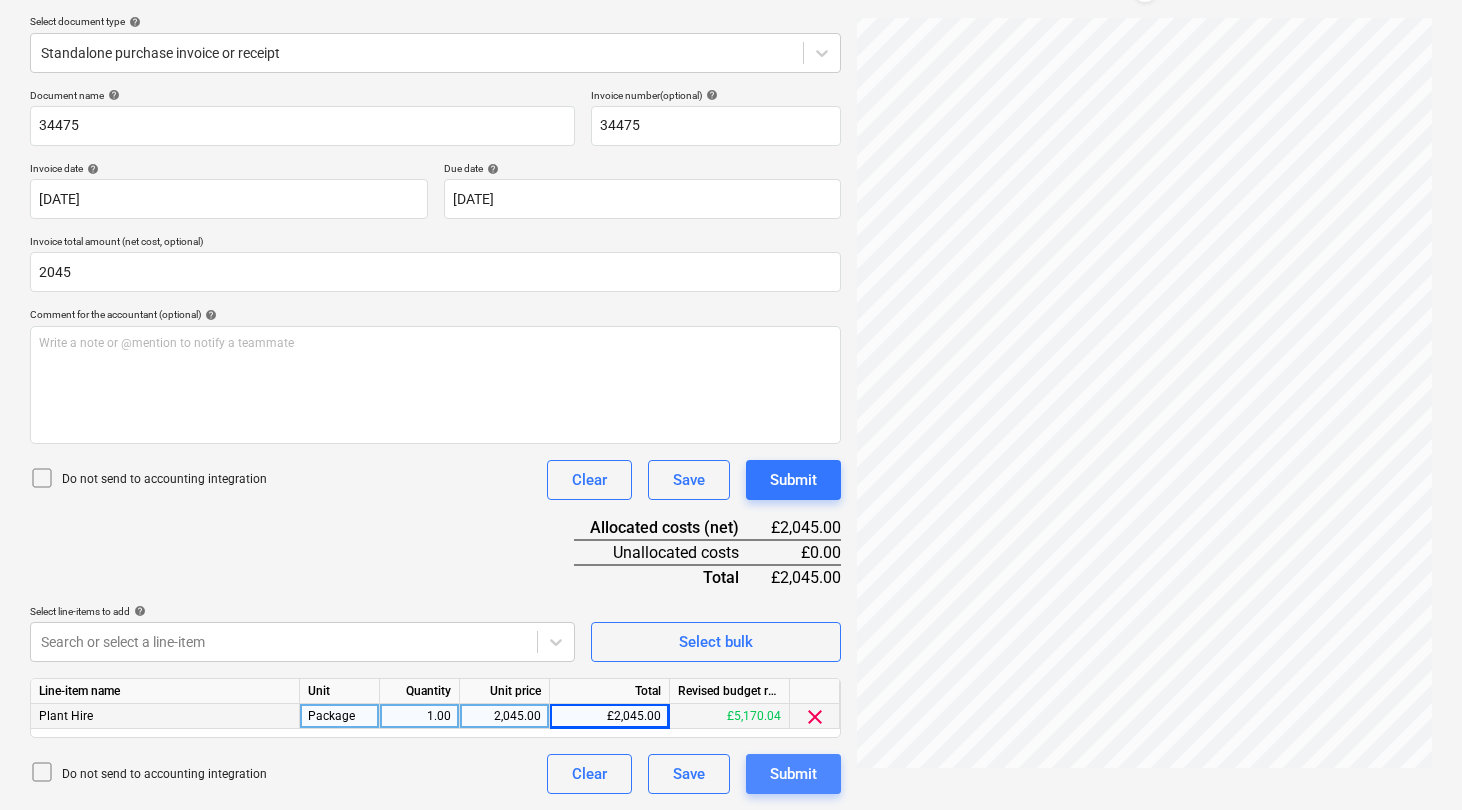 click on "Submit" at bounding box center [793, 774] 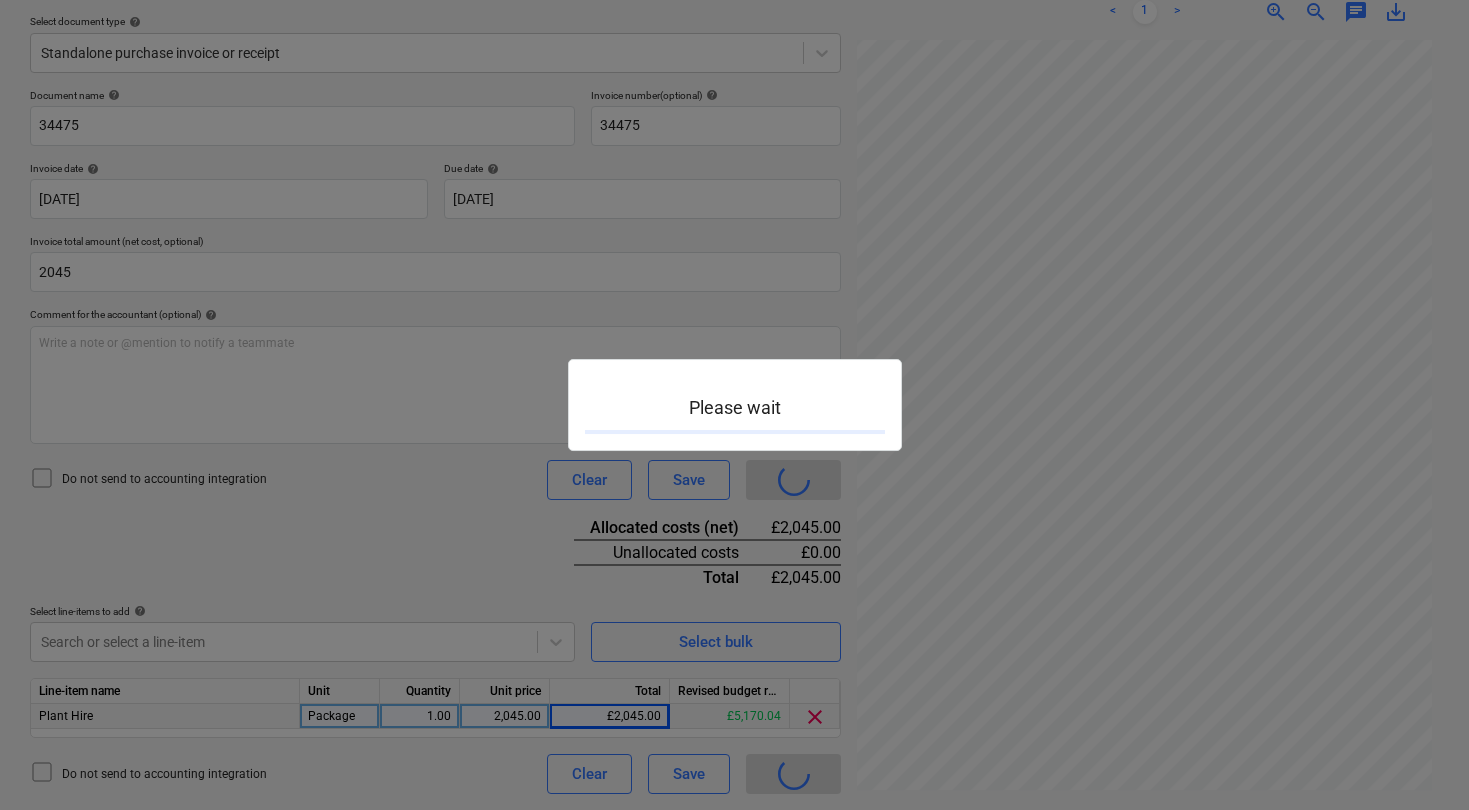 scroll, scrollTop: 0, scrollLeft: 0, axis: both 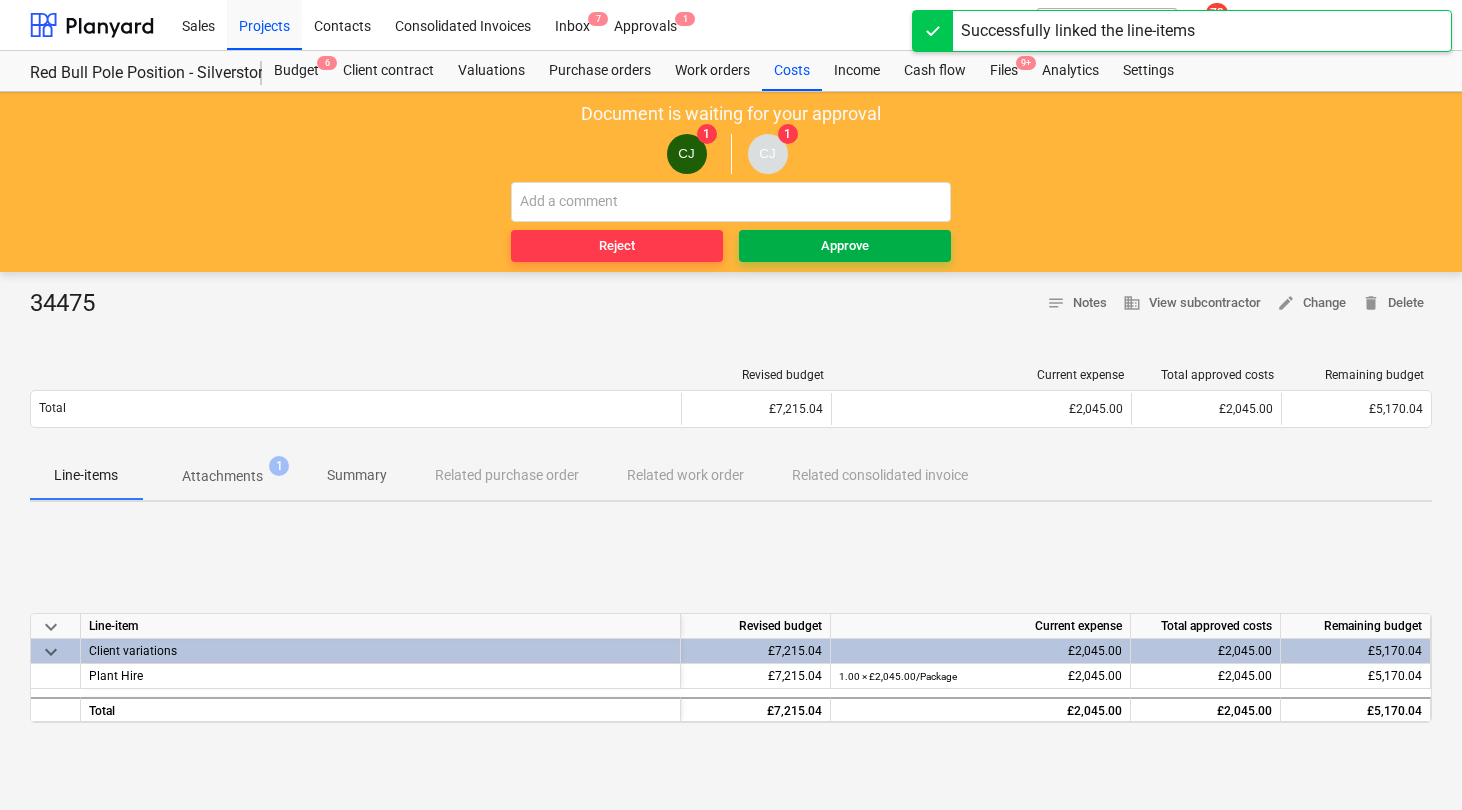click on "Approve" at bounding box center (845, 246) 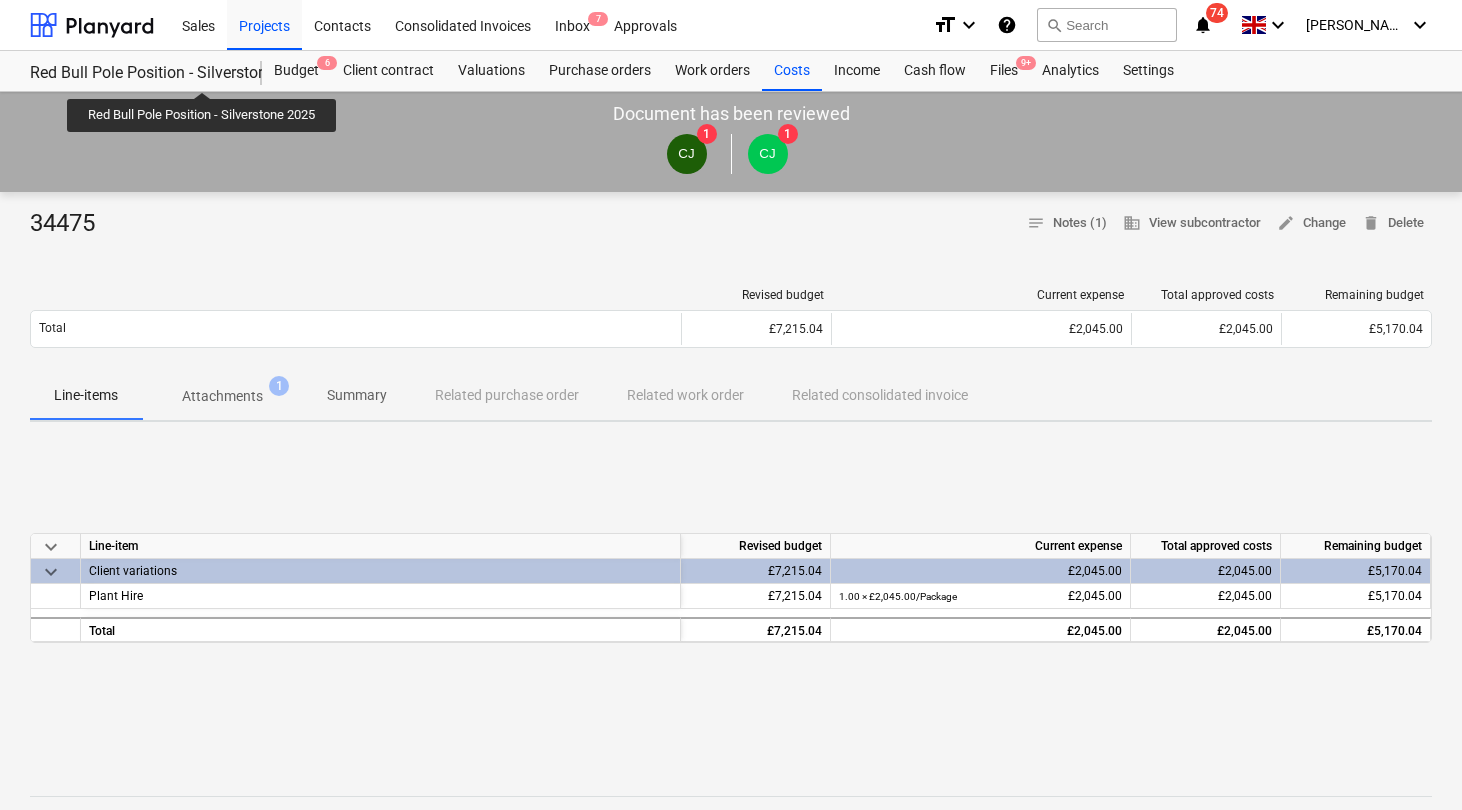 click on "Red Bull Pole Position - Silverstone 2025" at bounding box center (134, 73) 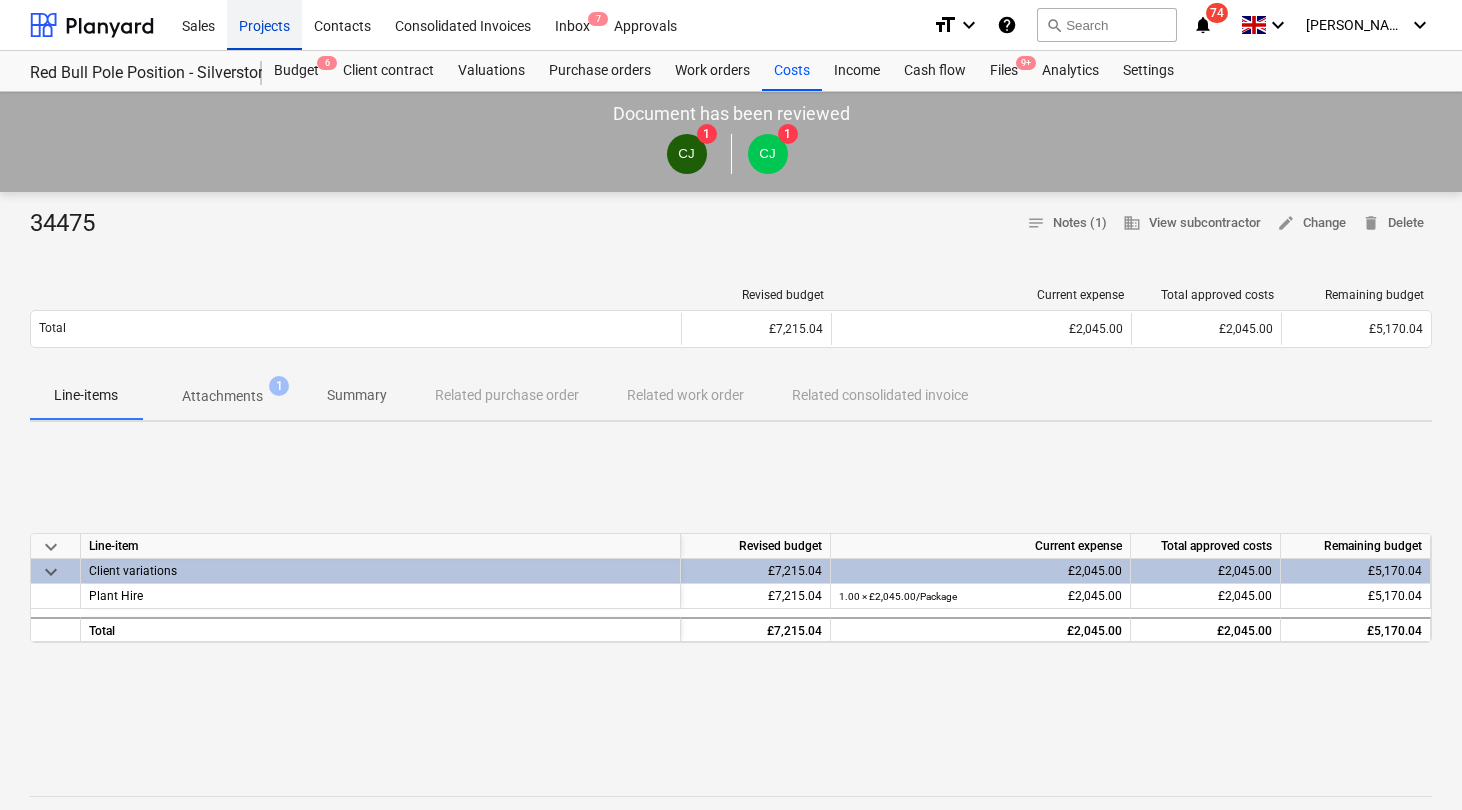 click on "Projects" at bounding box center (264, 24) 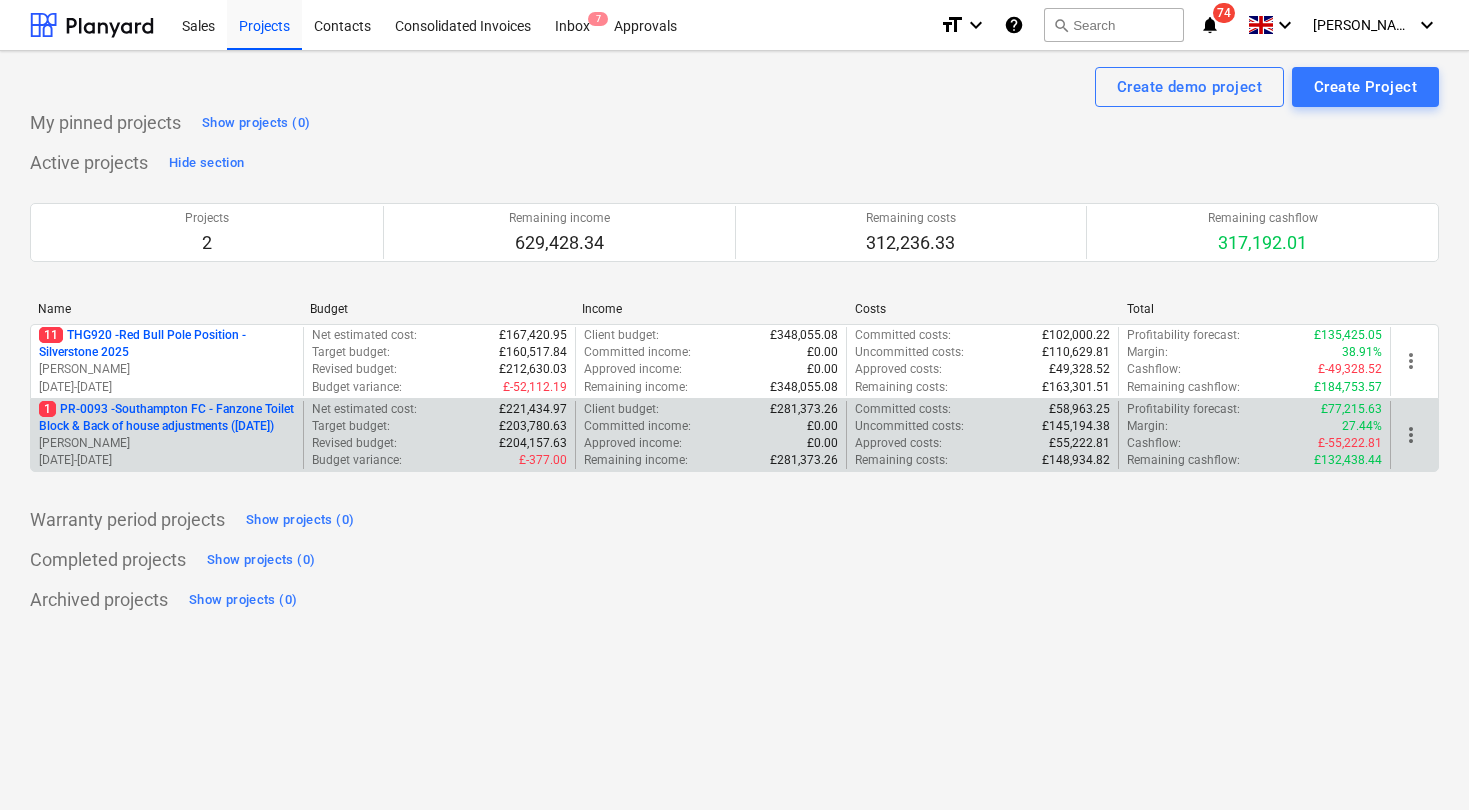 click on "1  PR-0093 -  Southampton FC - Fanzone Toilet Block & Back of house adjustments ([DATE])" at bounding box center (167, 418) 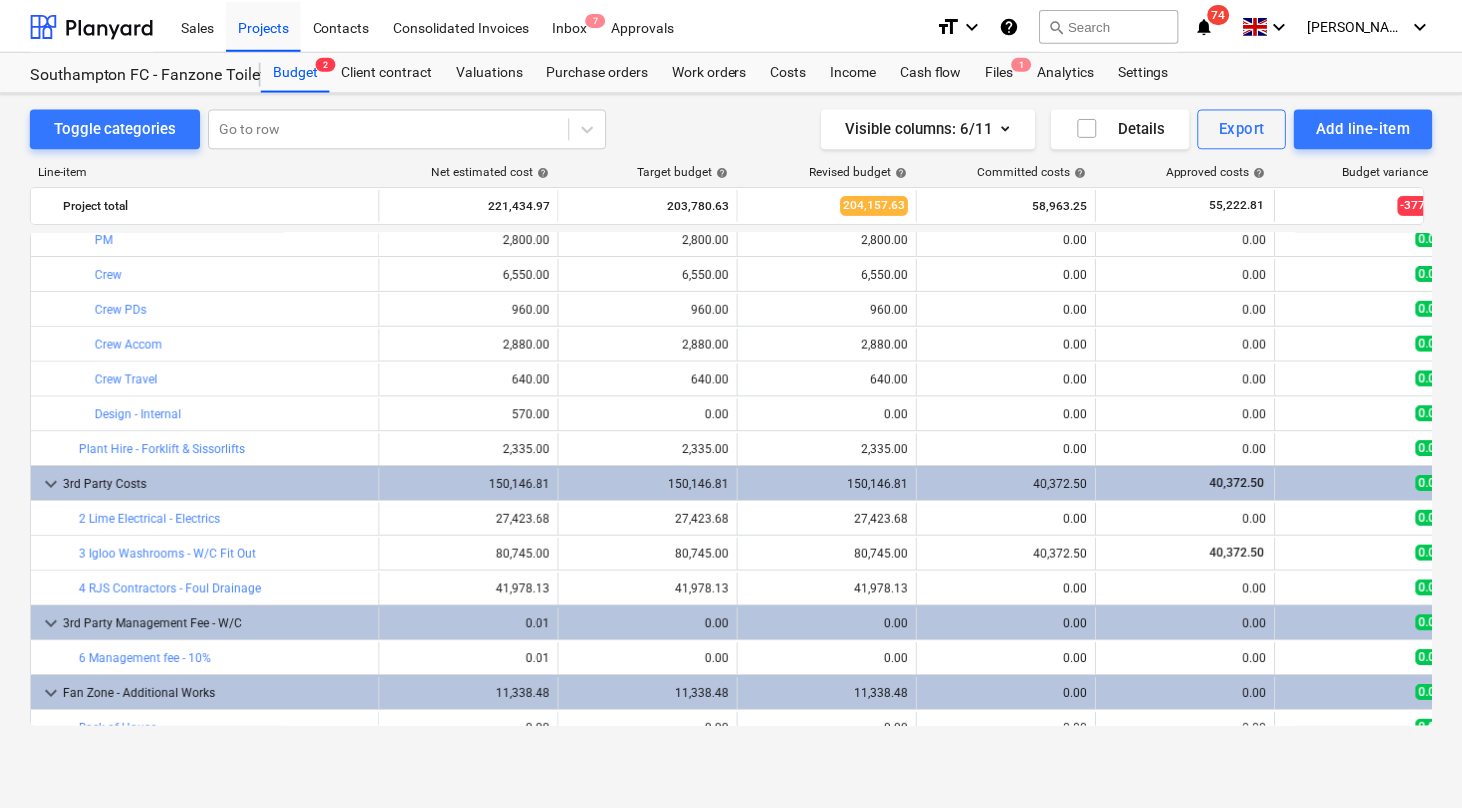scroll, scrollTop: 299, scrollLeft: 0, axis: vertical 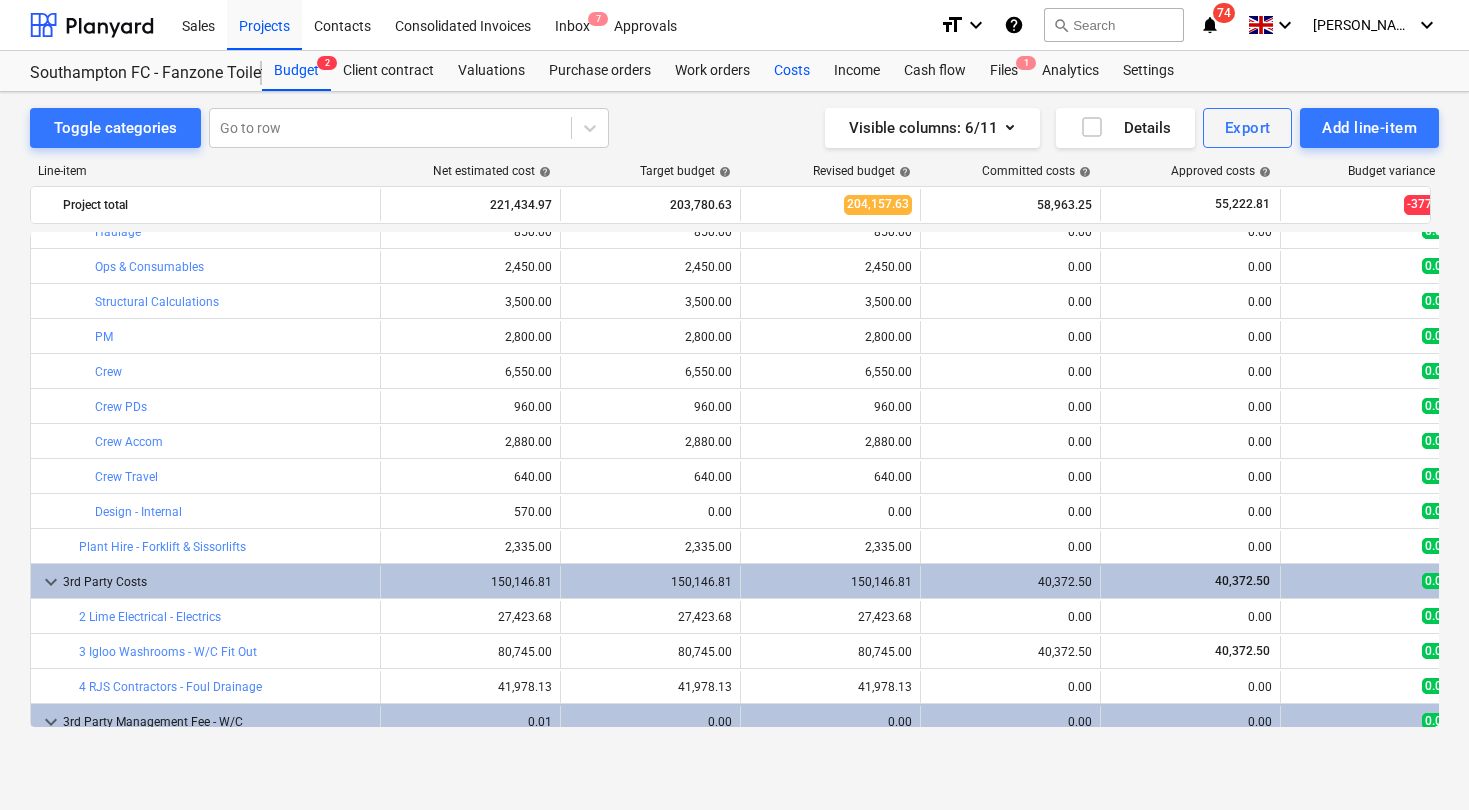 click on "Costs" at bounding box center [792, 71] 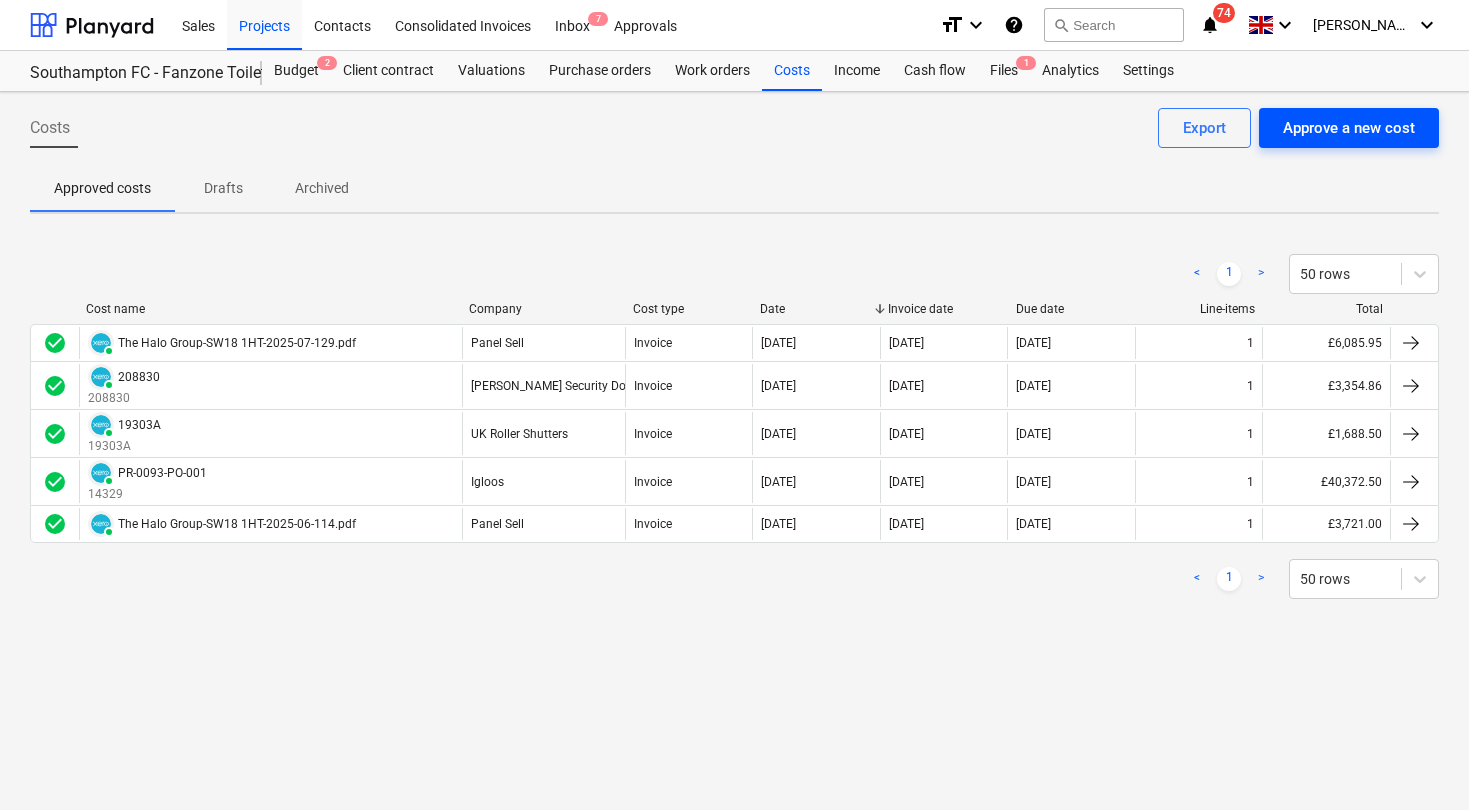 click on "Approve a new cost" at bounding box center [1349, 128] 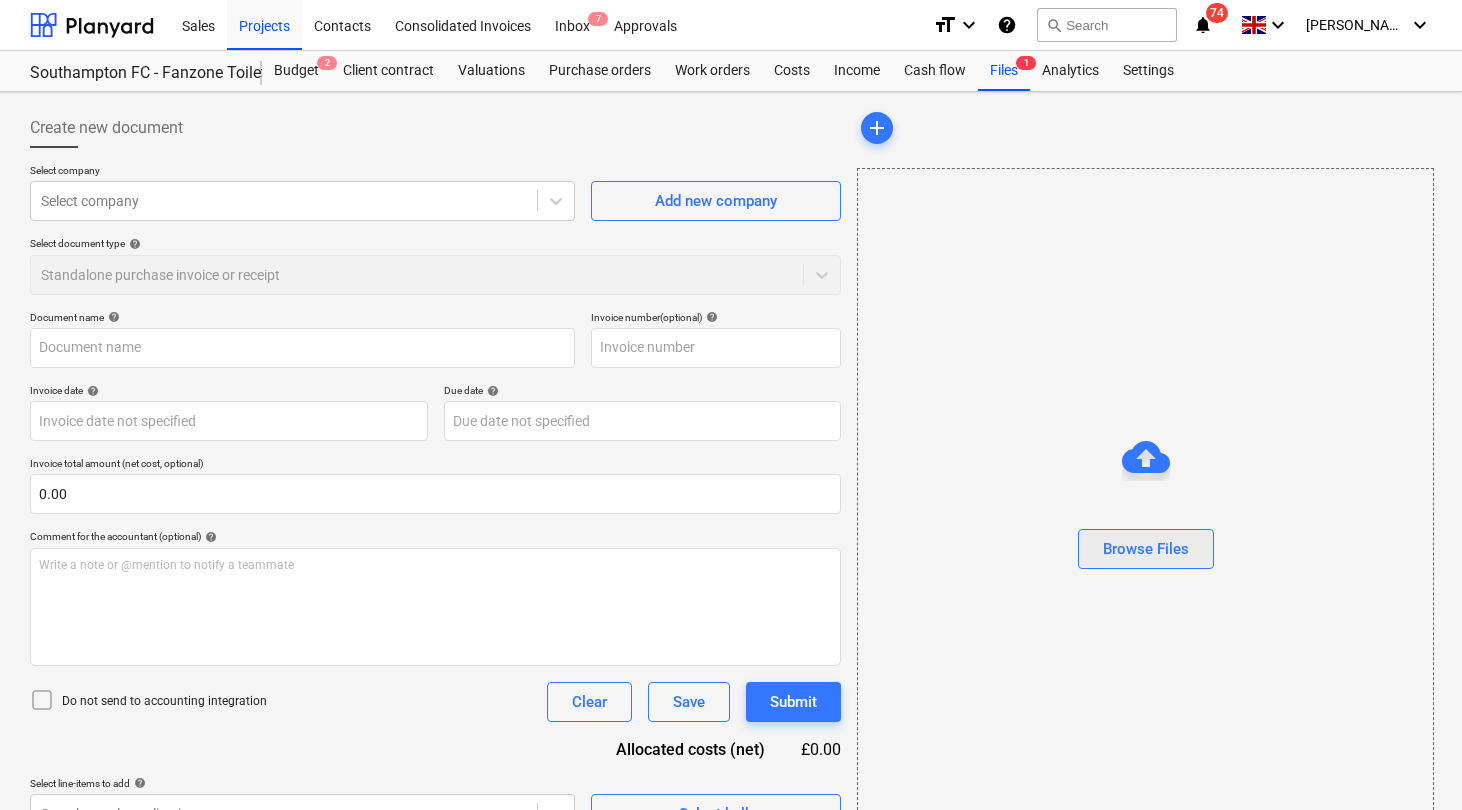 click on "Browse Files" at bounding box center (1146, 549) 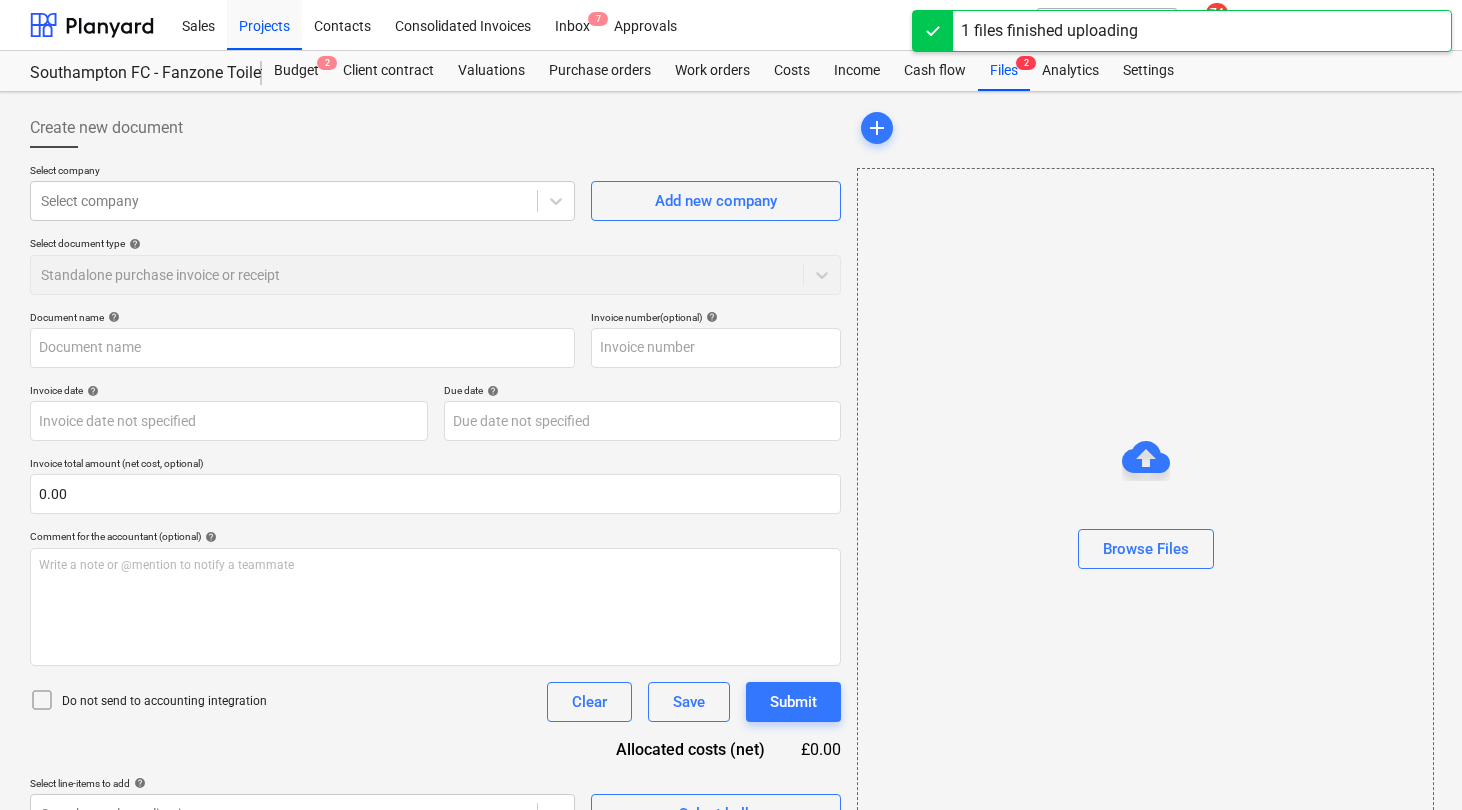 type on "THGEventsLimited_Invoice_#19303B_IN.pdf" 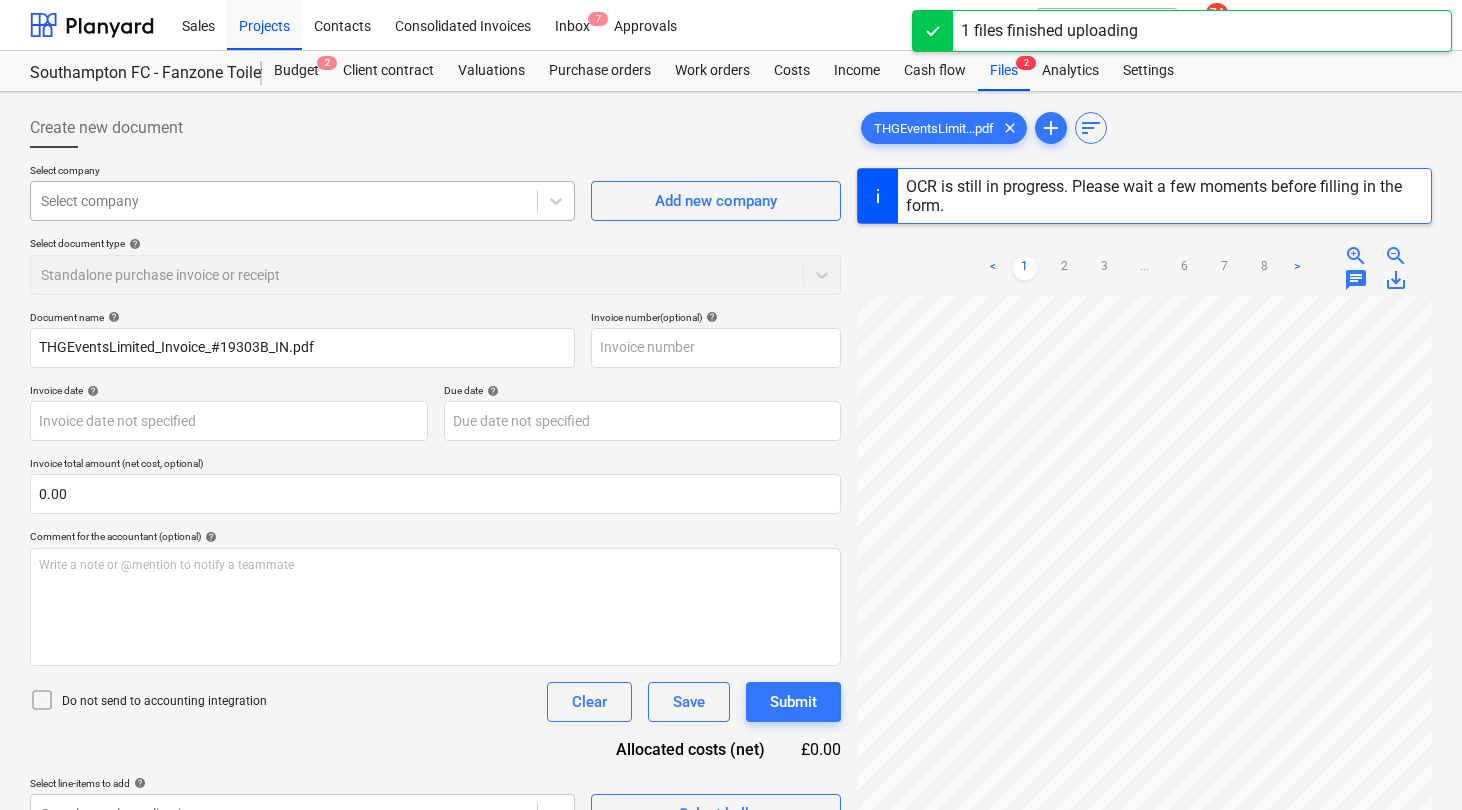 click at bounding box center (284, 201) 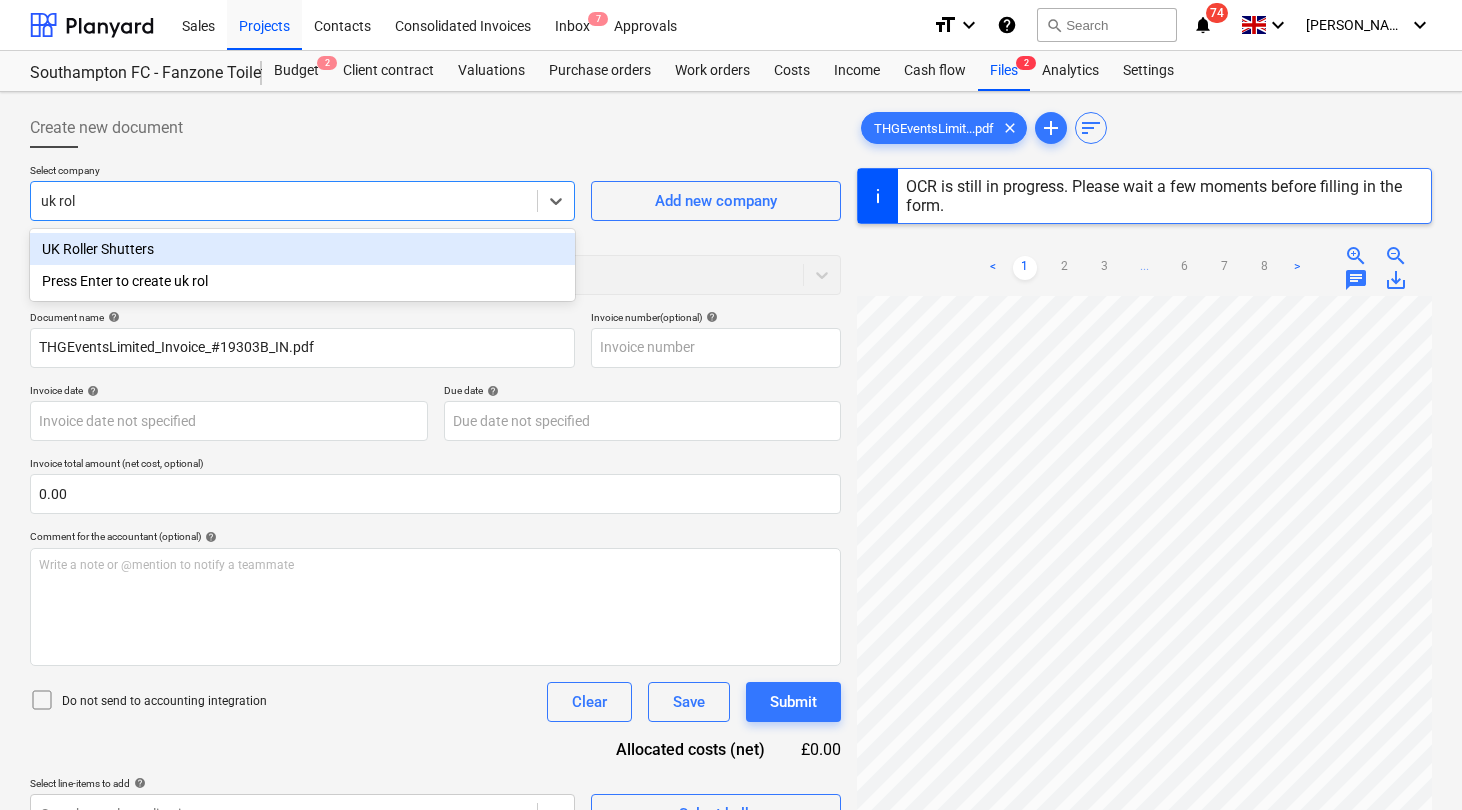 type on "uk roll" 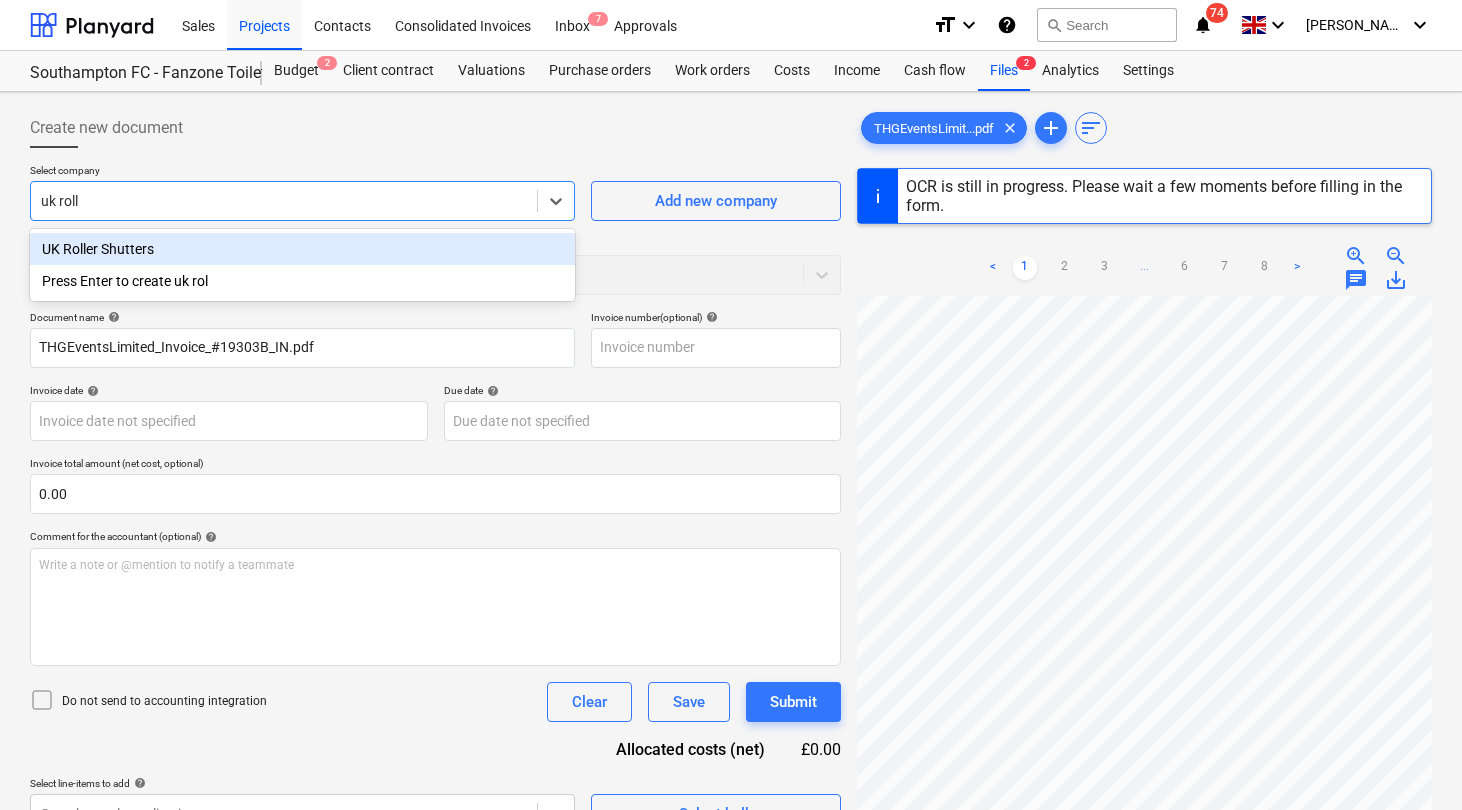 type on "19303B" 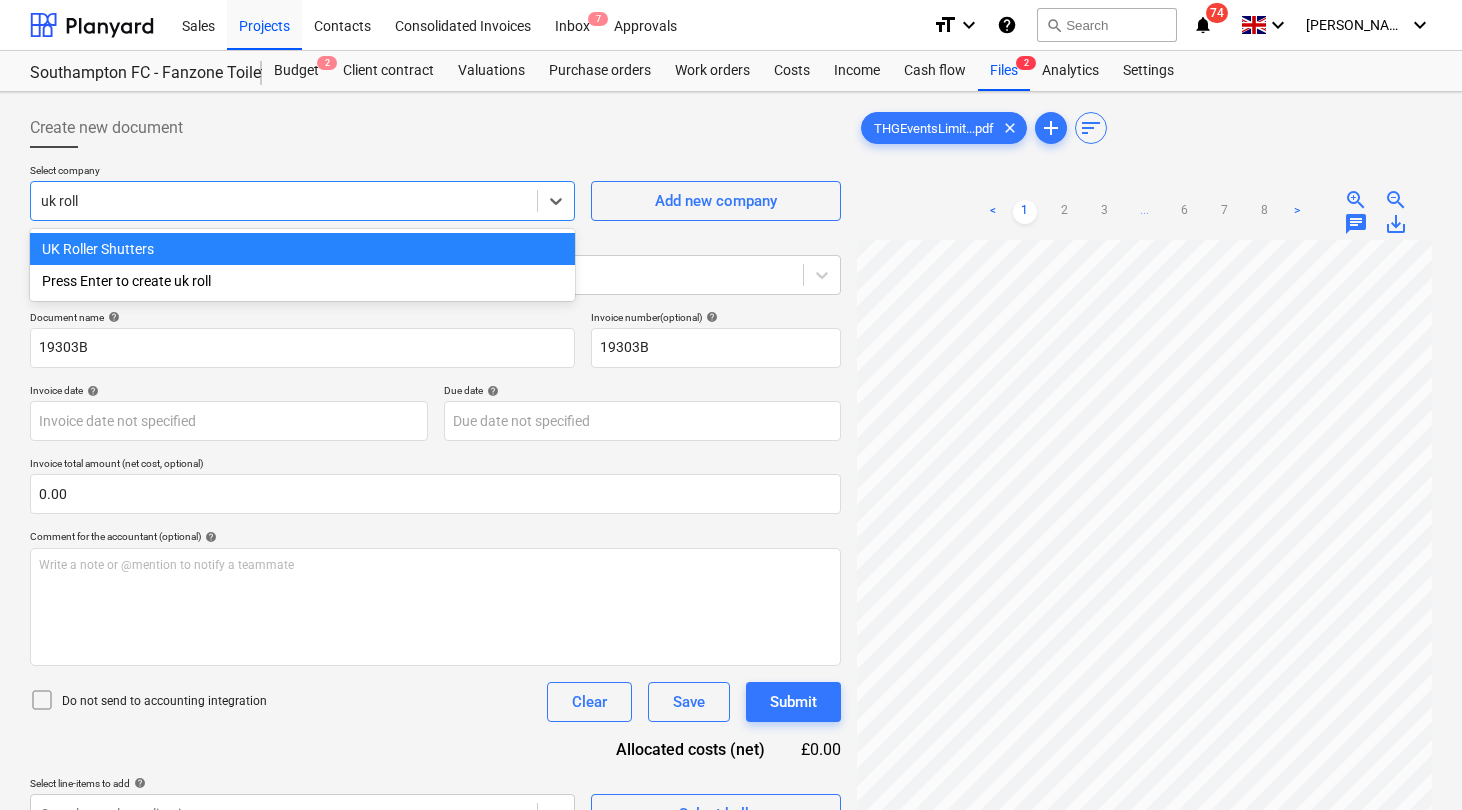 click on "UK Roller Shutters" at bounding box center [302, 249] 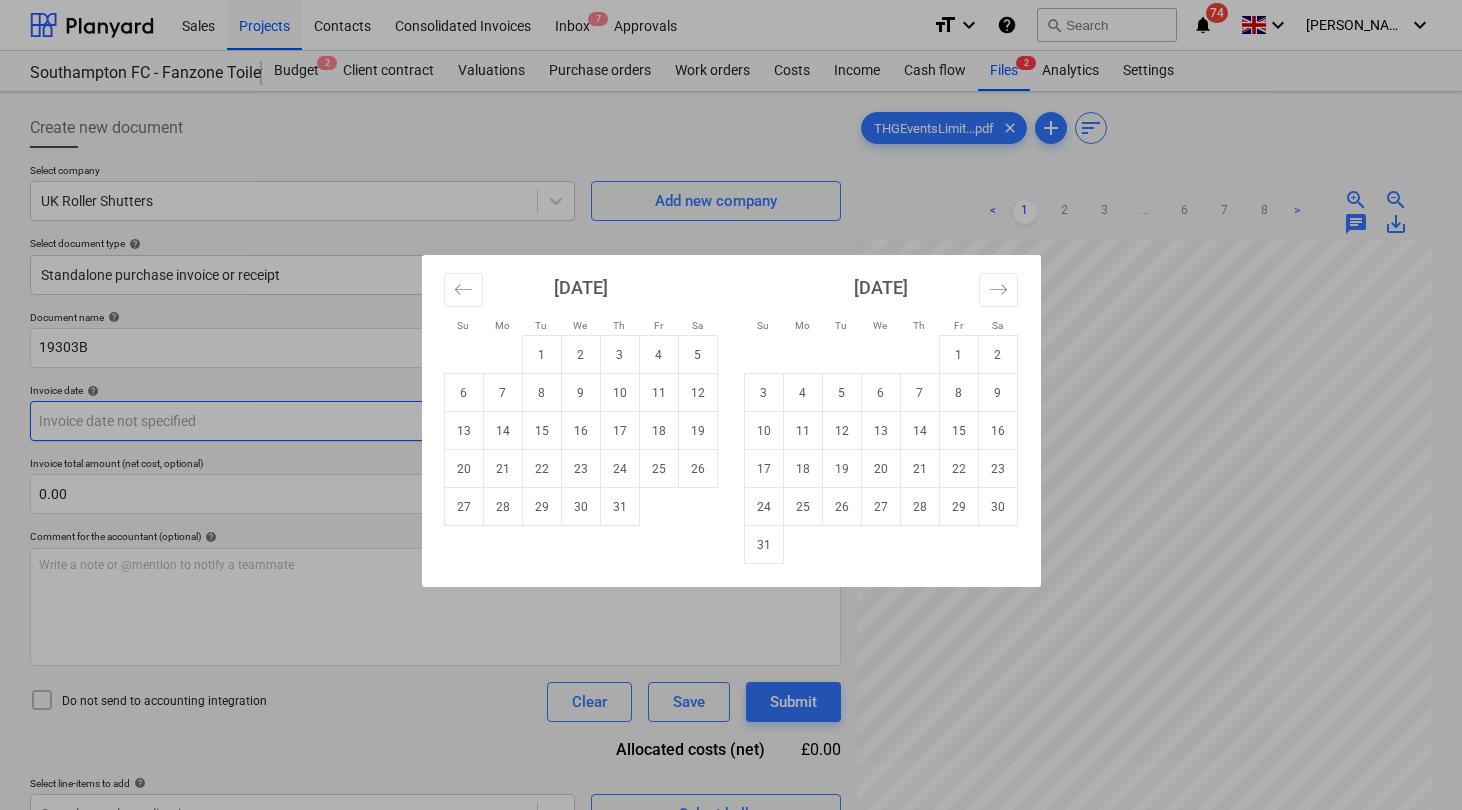 click on "Sales Projects Contacts Consolidated Invoices Inbox 7 Approvals format_size keyboard_arrow_down help search Search notifications 74 keyboard_arrow_down [PERSON_NAME] keyboard_arrow_down Southampton FC - Fanzone Toilet Block & Back of house adjustments ([DATE]) Southampton FC - Fanzone Toilet Block & Back of house adjustments ([DATE]) Budget 2 Client contract Valuations Purchase orders Work orders Costs Income Cash flow Files 2 Analytics Settings Create new document Select company UK Roller Shutters   Add new company Select document type help Standalone purchase invoice or receipt Document name help 19303B Invoice number  (optional) help 19303B Invoice date help Press the down arrow key to interact with the calendar and
select a date. Press the question mark key to get the keyboard shortcuts for changing dates. Due date help Press the down arrow key to interact with the calendar and
select a date. Press the question mark key to get the keyboard shortcuts for changing dates. 0.00 help ﻿ Clear add" at bounding box center (731, 405) 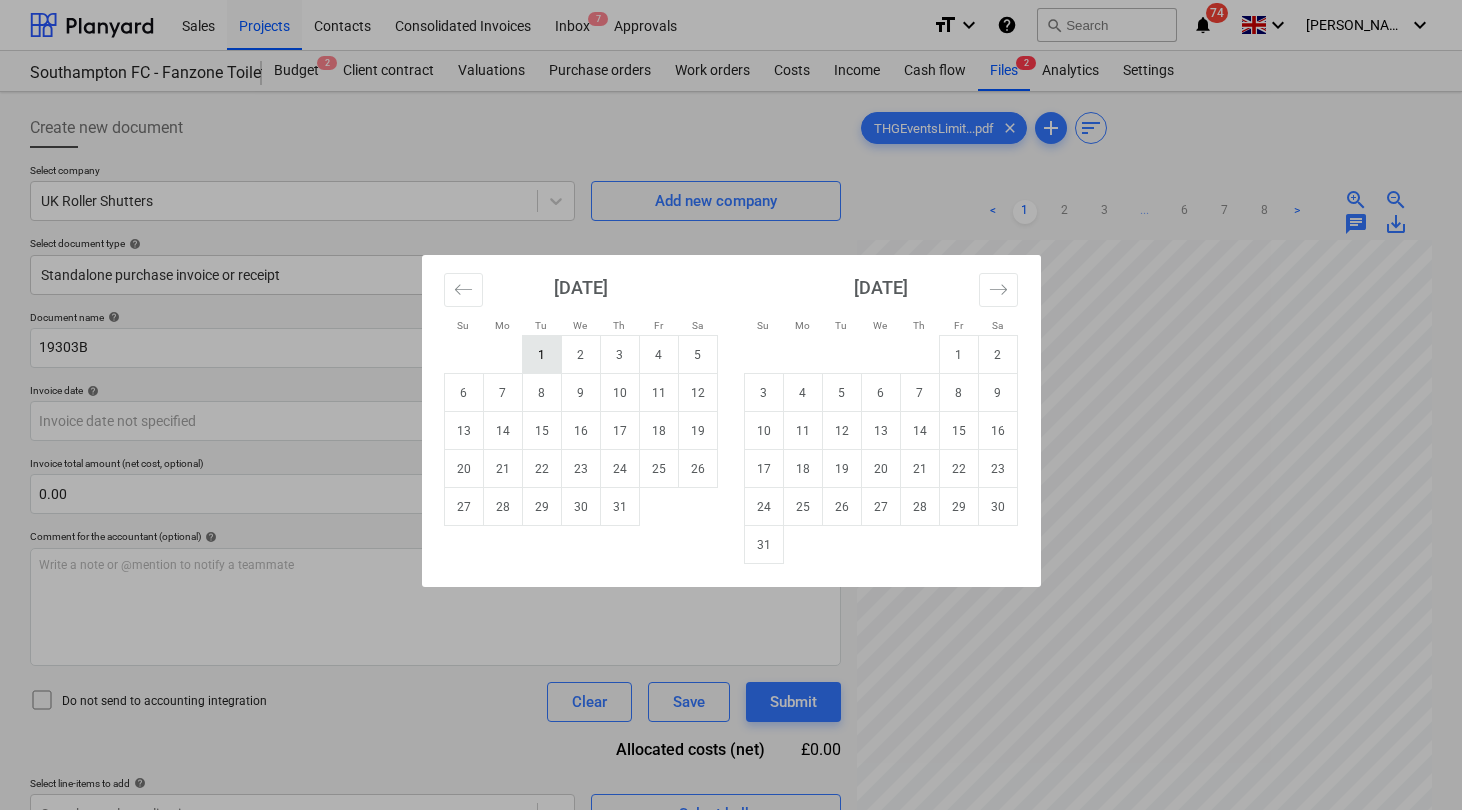 click on "1" at bounding box center [541, 355] 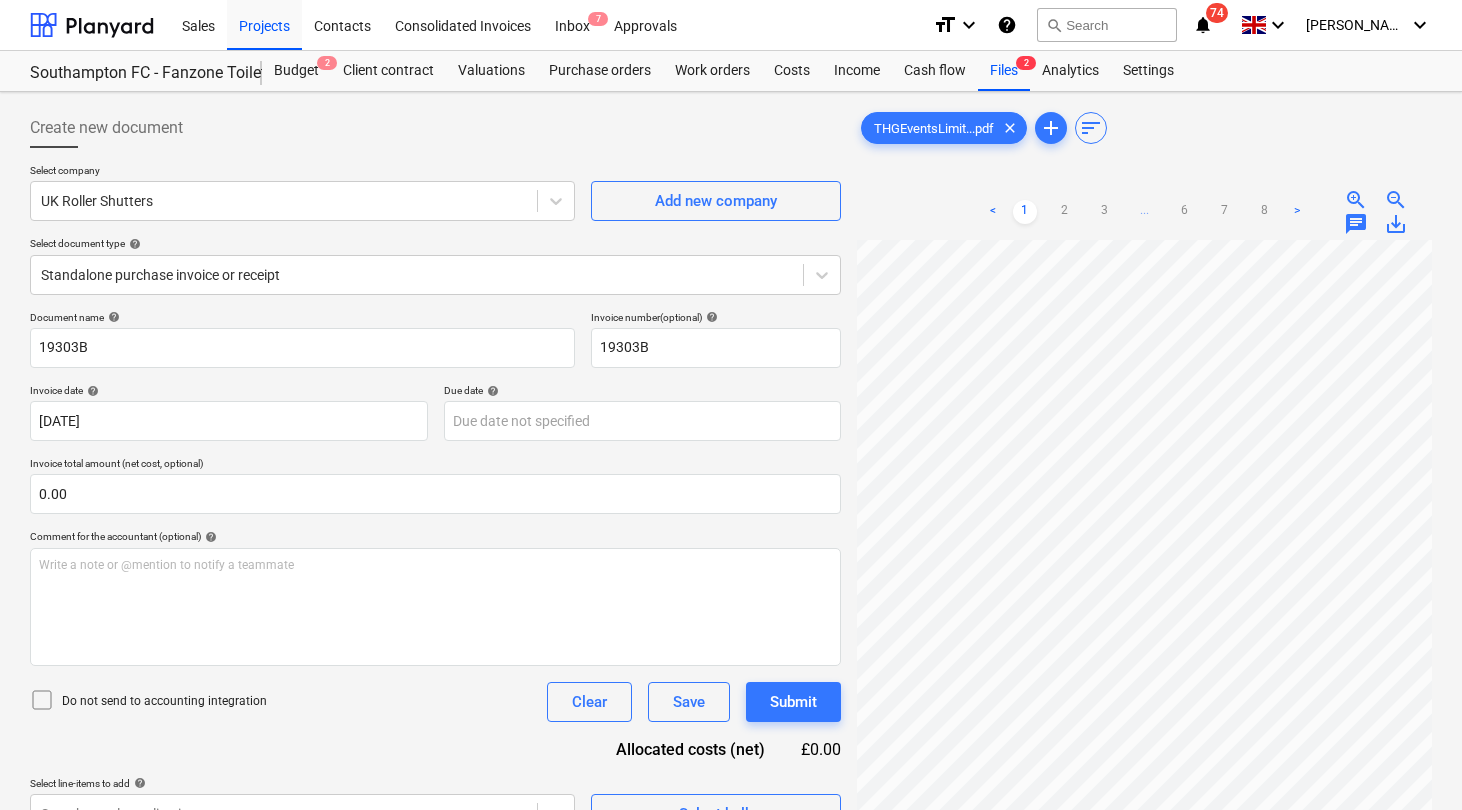 scroll, scrollTop: 103, scrollLeft: 0, axis: vertical 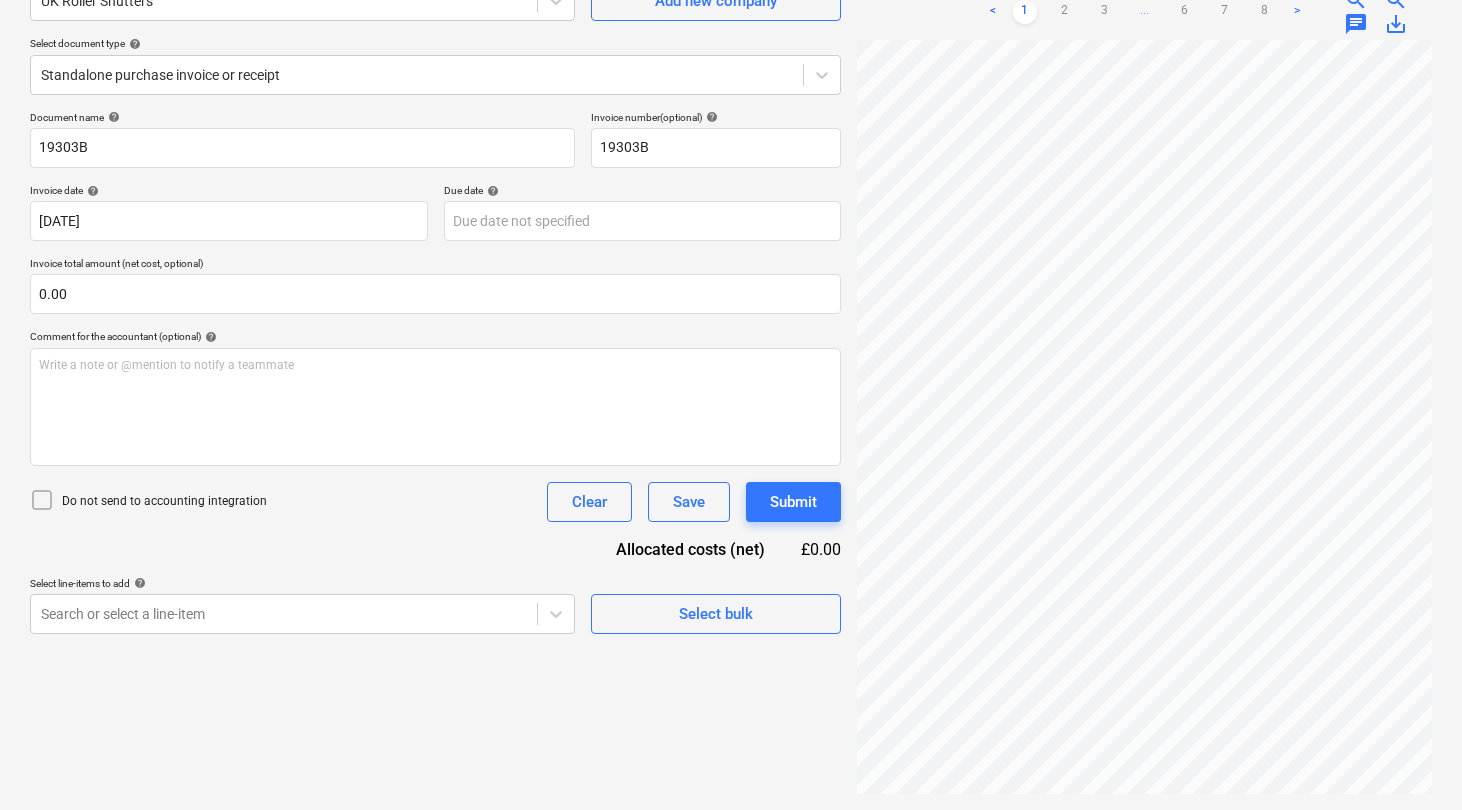 click on "Project fetching failed" at bounding box center (1038, 21) 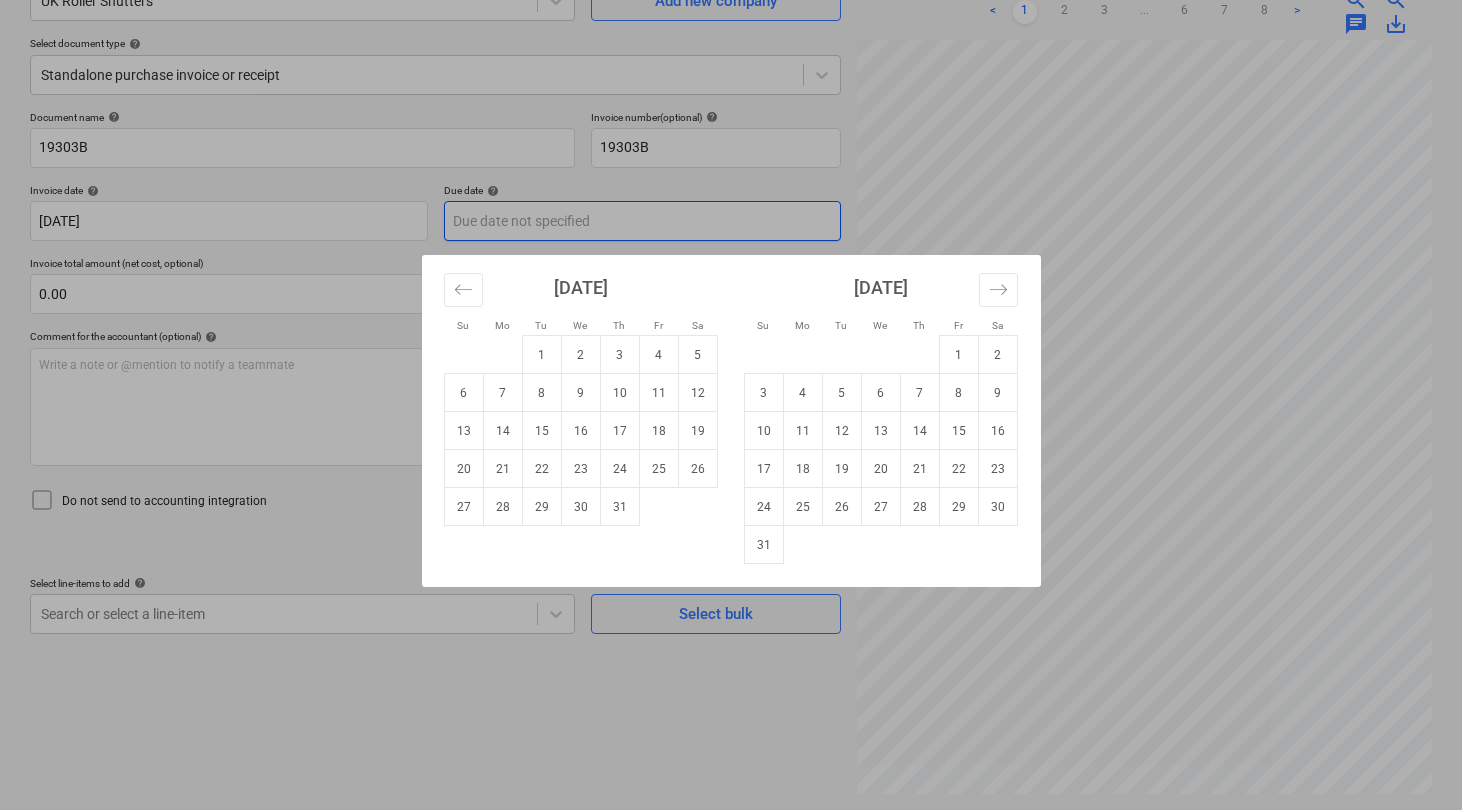 click on "Sales Projects Contacts Consolidated Invoices Inbox 7 Approvals format_size keyboard_arrow_down help search Search notifications 74 keyboard_arrow_down [PERSON_NAME] keyboard_arrow_down Southampton FC - Fanzone Toilet Block & Back of house adjustments ([DATE]) Southampton FC - Fanzone Toilet Block & Back of house adjustments ([DATE]) Budget 2 Client contract Valuations Purchase orders Work orders Costs Income Cash flow Files 2 Analytics Settings Create new document Select company UK Roller Shutters   Add new company Select document type help Standalone purchase invoice or receipt Document name help 19303B Invoice number  (optional) help 19303B Invoice date help [DATE] 01.07.2025 Press the down arrow key to interact with the calendar and
select a date. Press the question mark key to get the keyboard shortcuts for changing dates. Due date help Press the down arrow key to interact with the calendar and
select a date. Press the question mark key to get the keyboard shortcuts for changing dates." at bounding box center [731, 205] 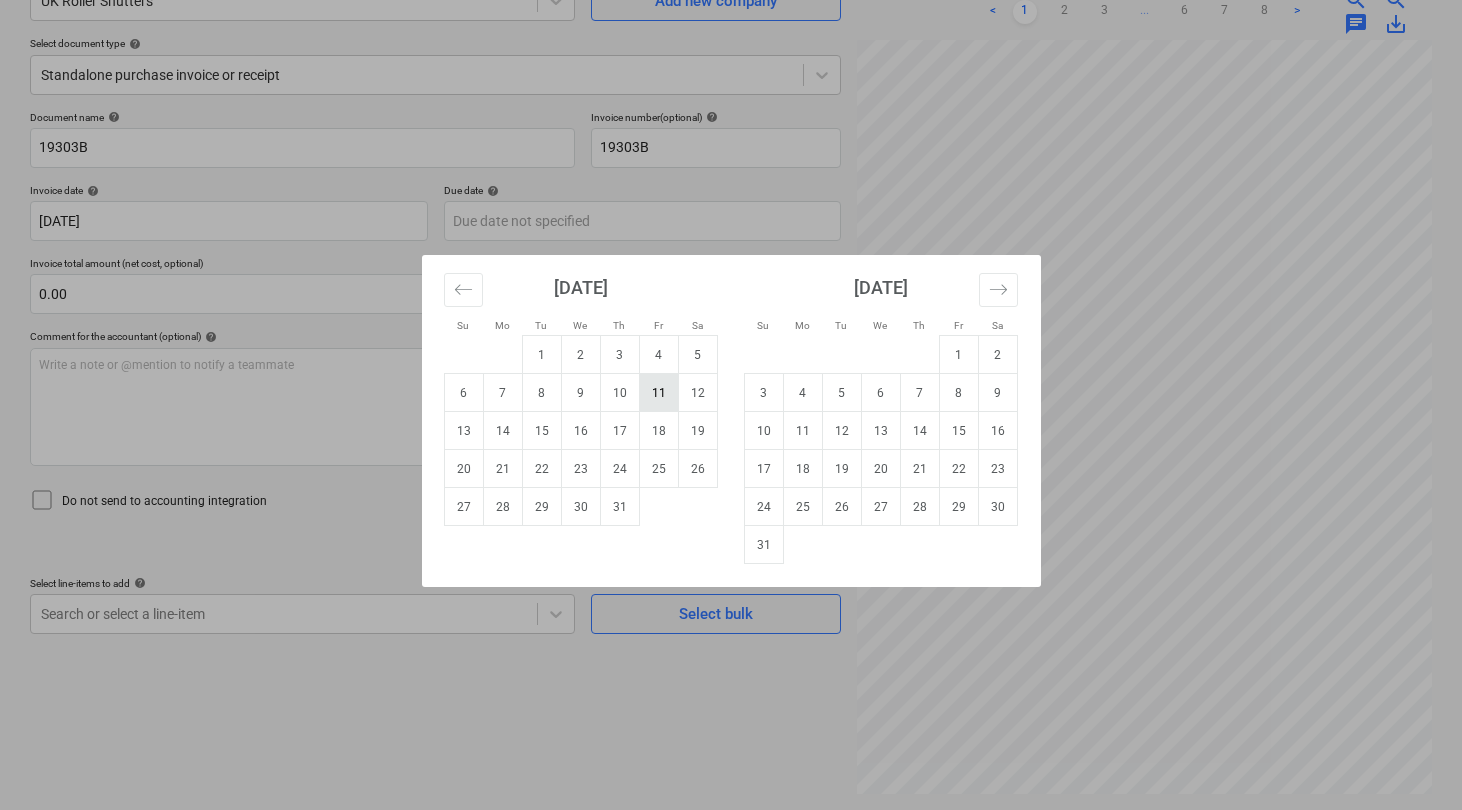click on "11" at bounding box center (658, 393) 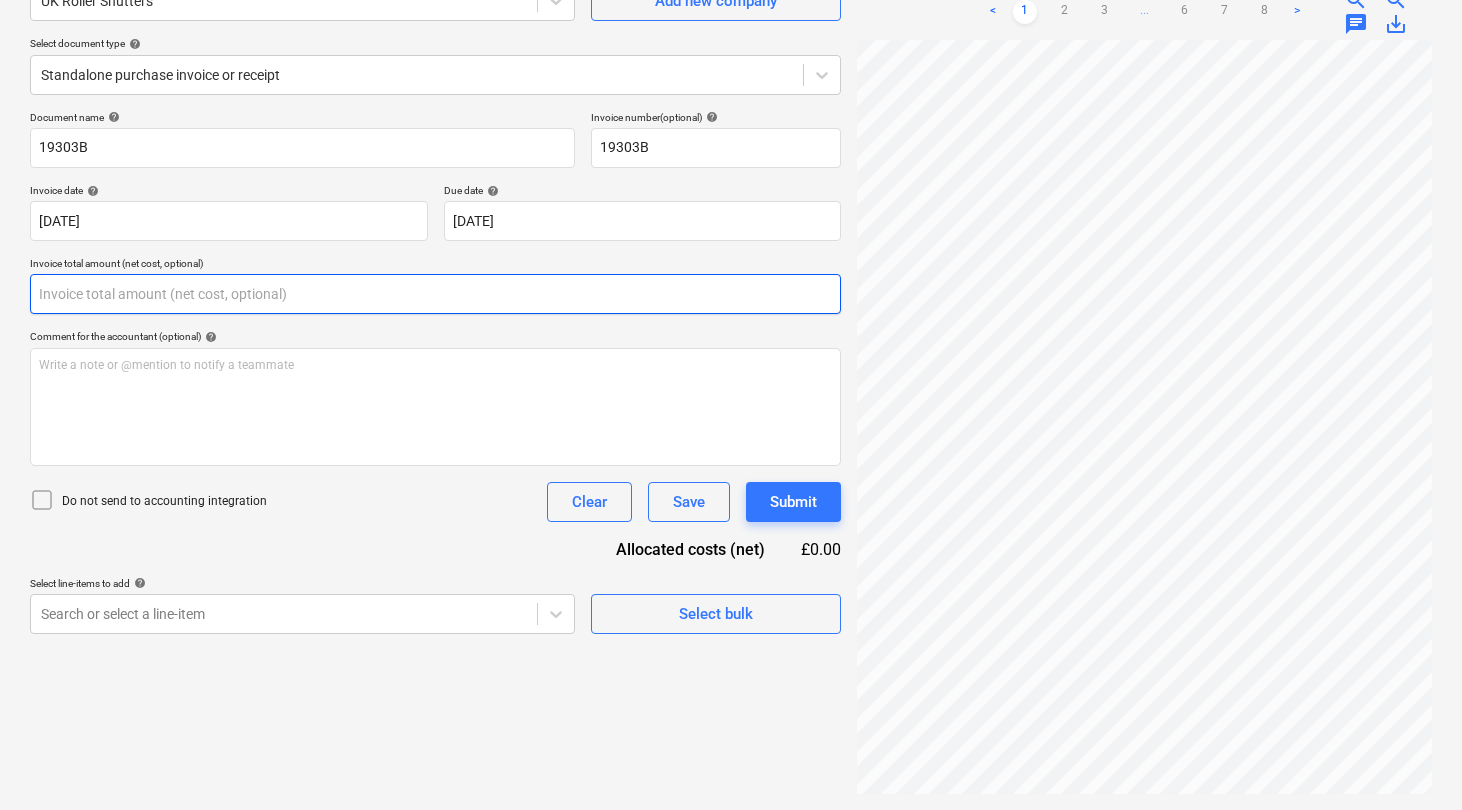 click at bounding box center (435, 294) 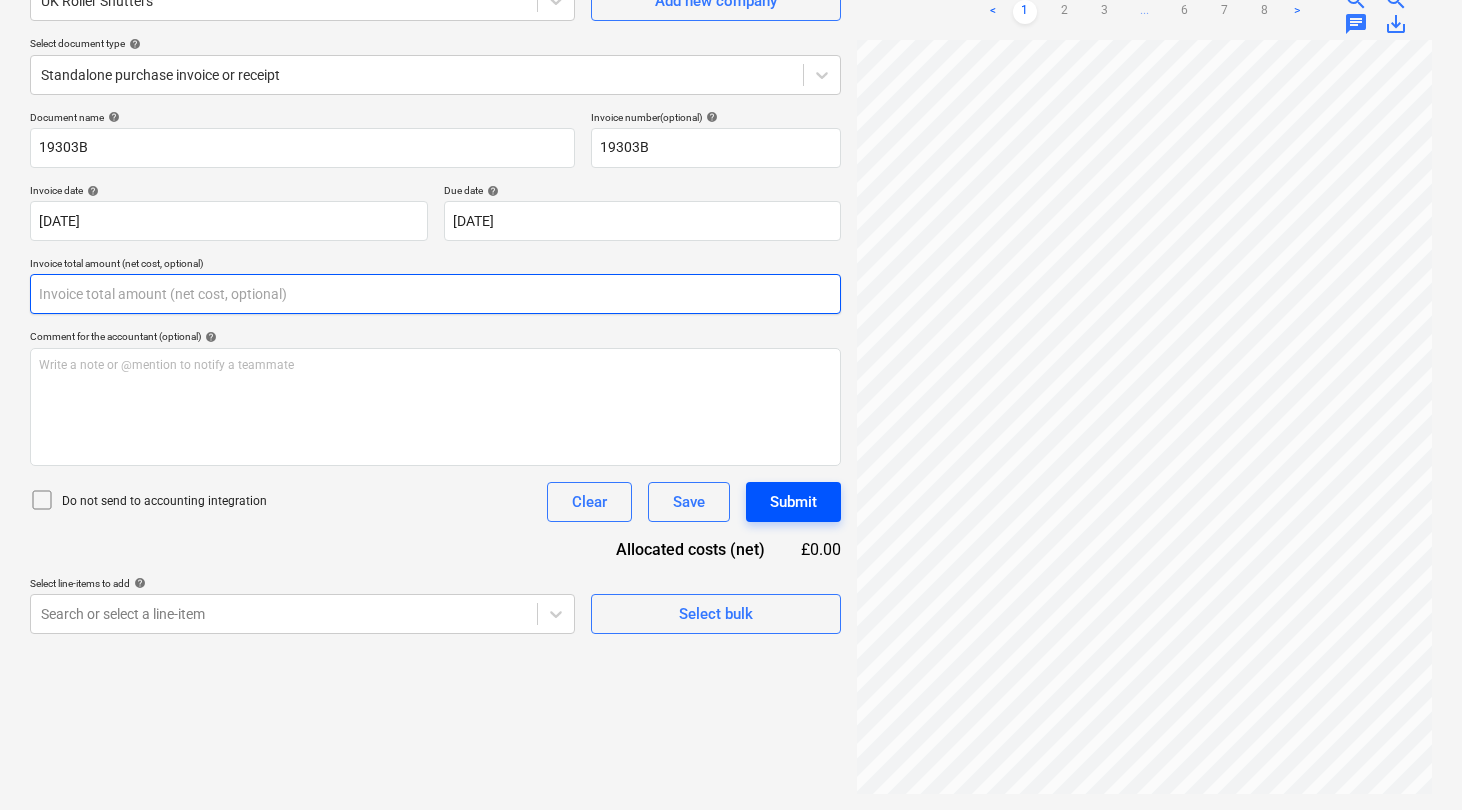 scroll, scrollTop: 103, scrollLeft: 0, axis: vertical 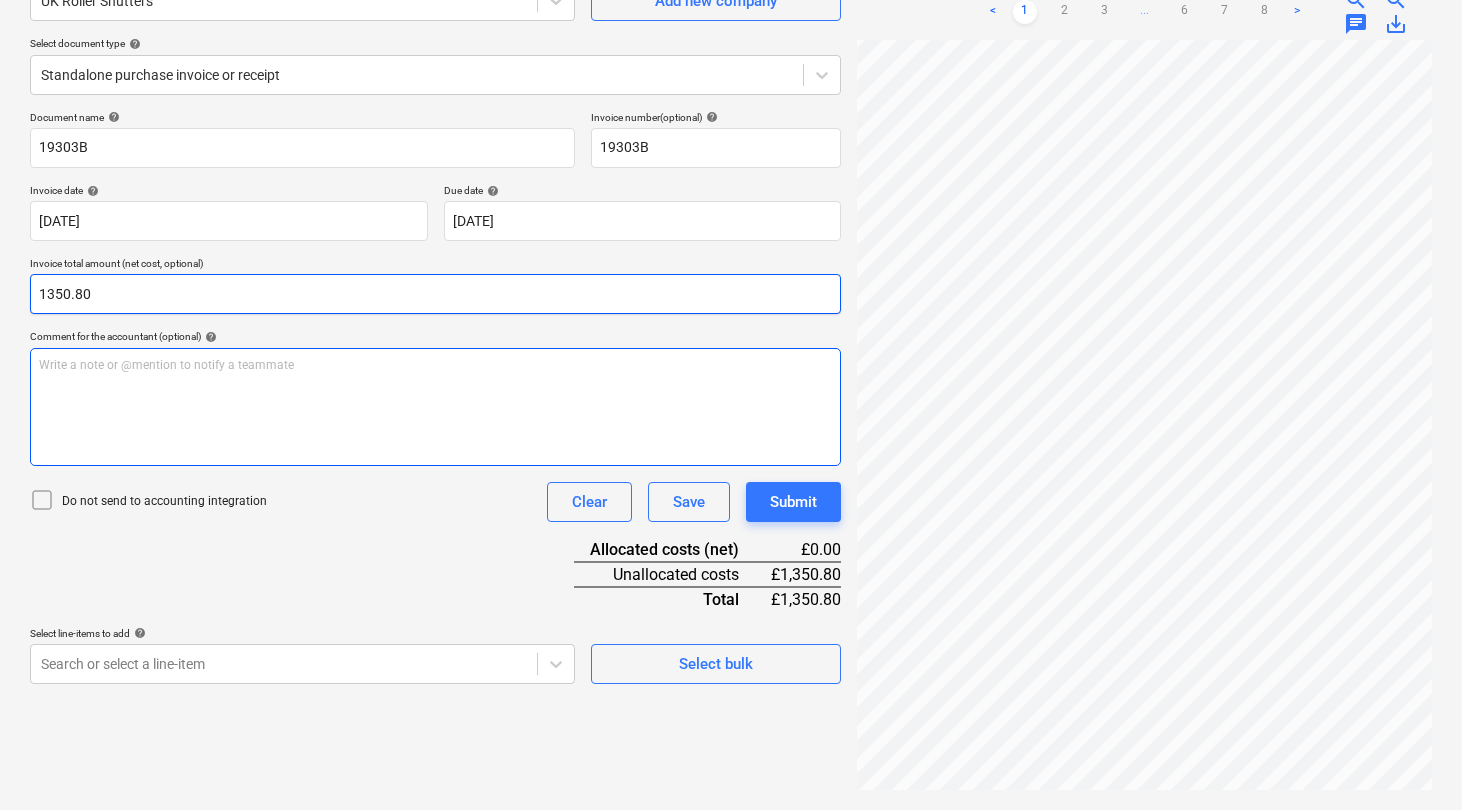 type on "1350.80" 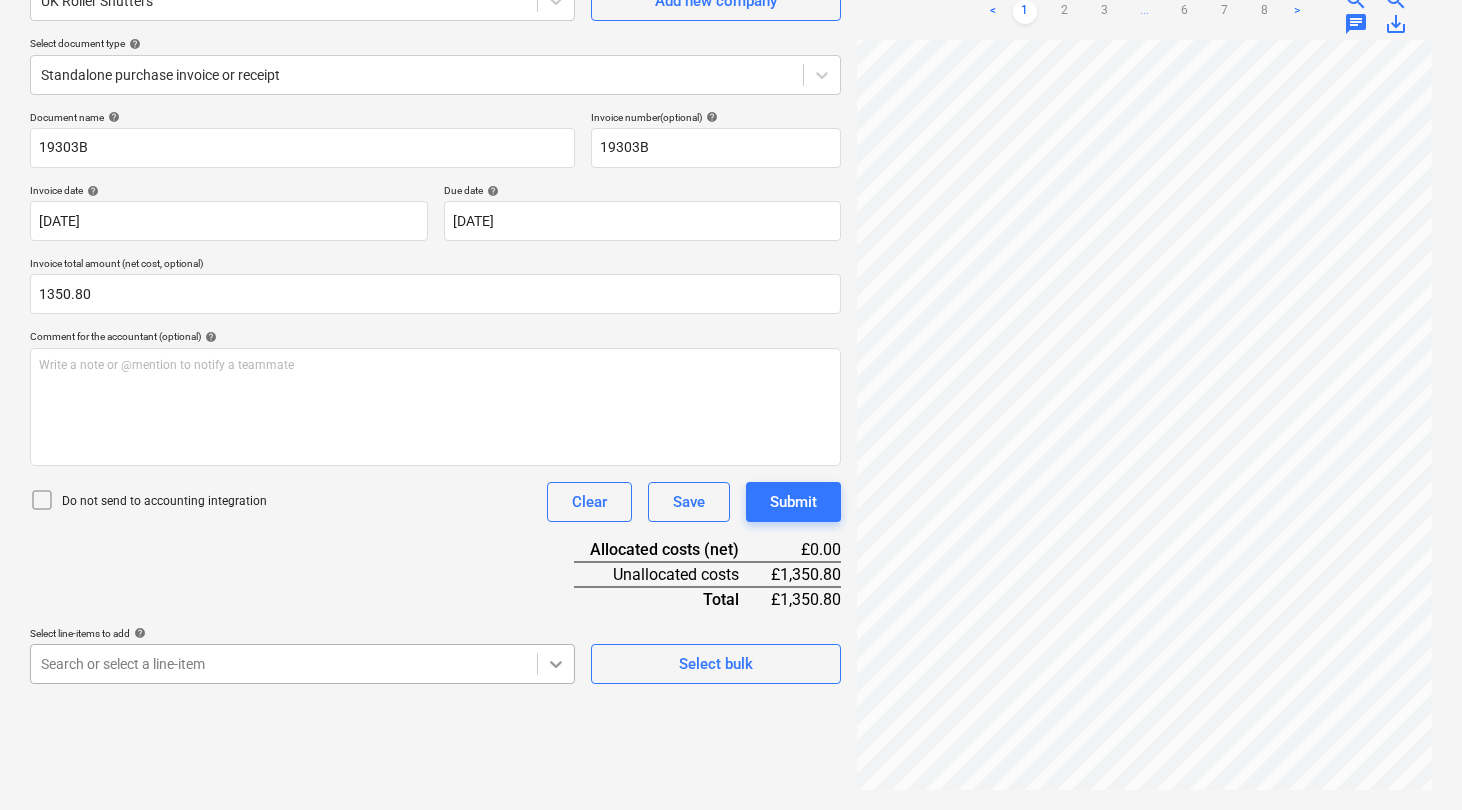 scroll, scrollTop: 386, scrollLeft: 0, axis: vertical 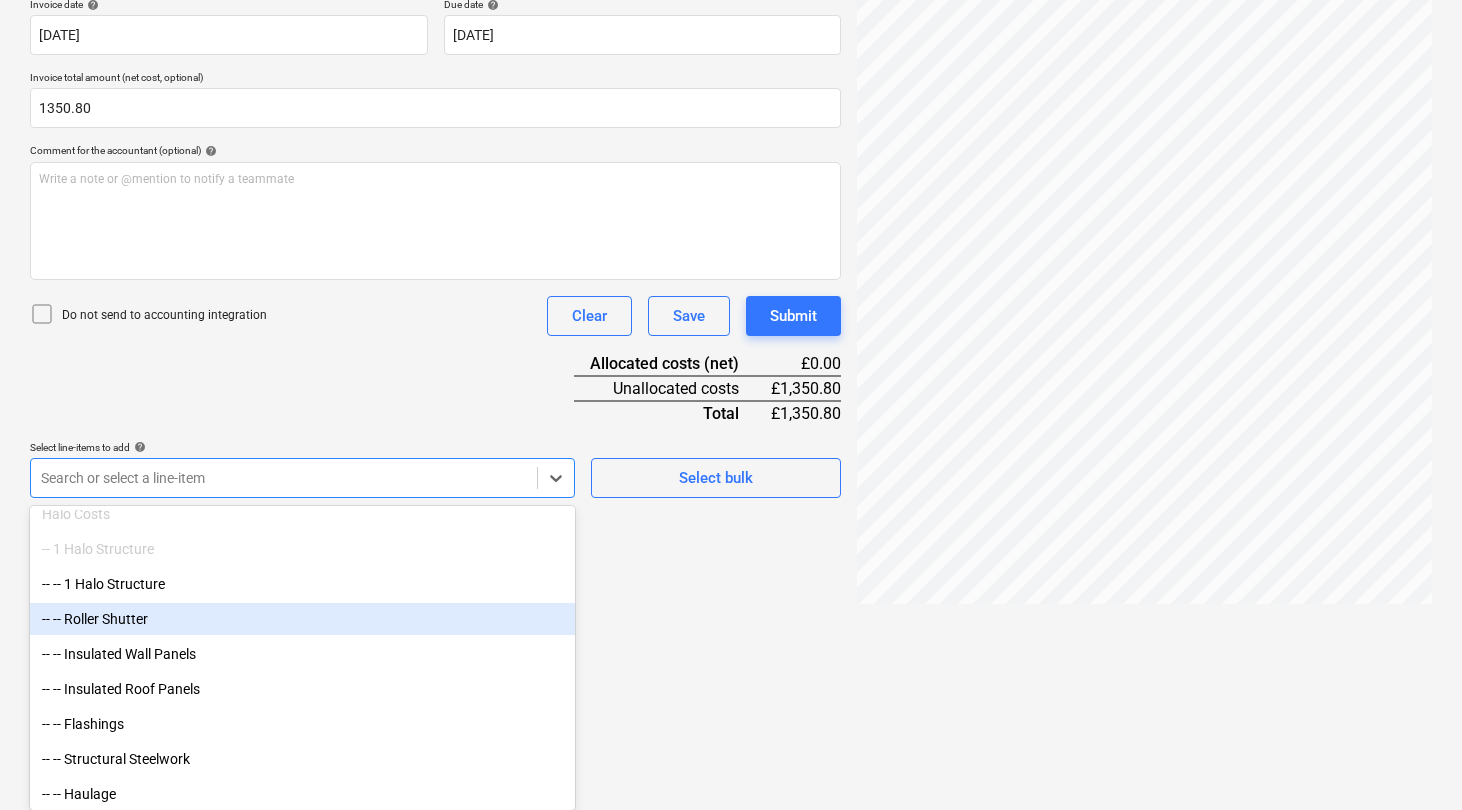 click on "-- --   Roller Shutter" at bounding box center [302, 619] 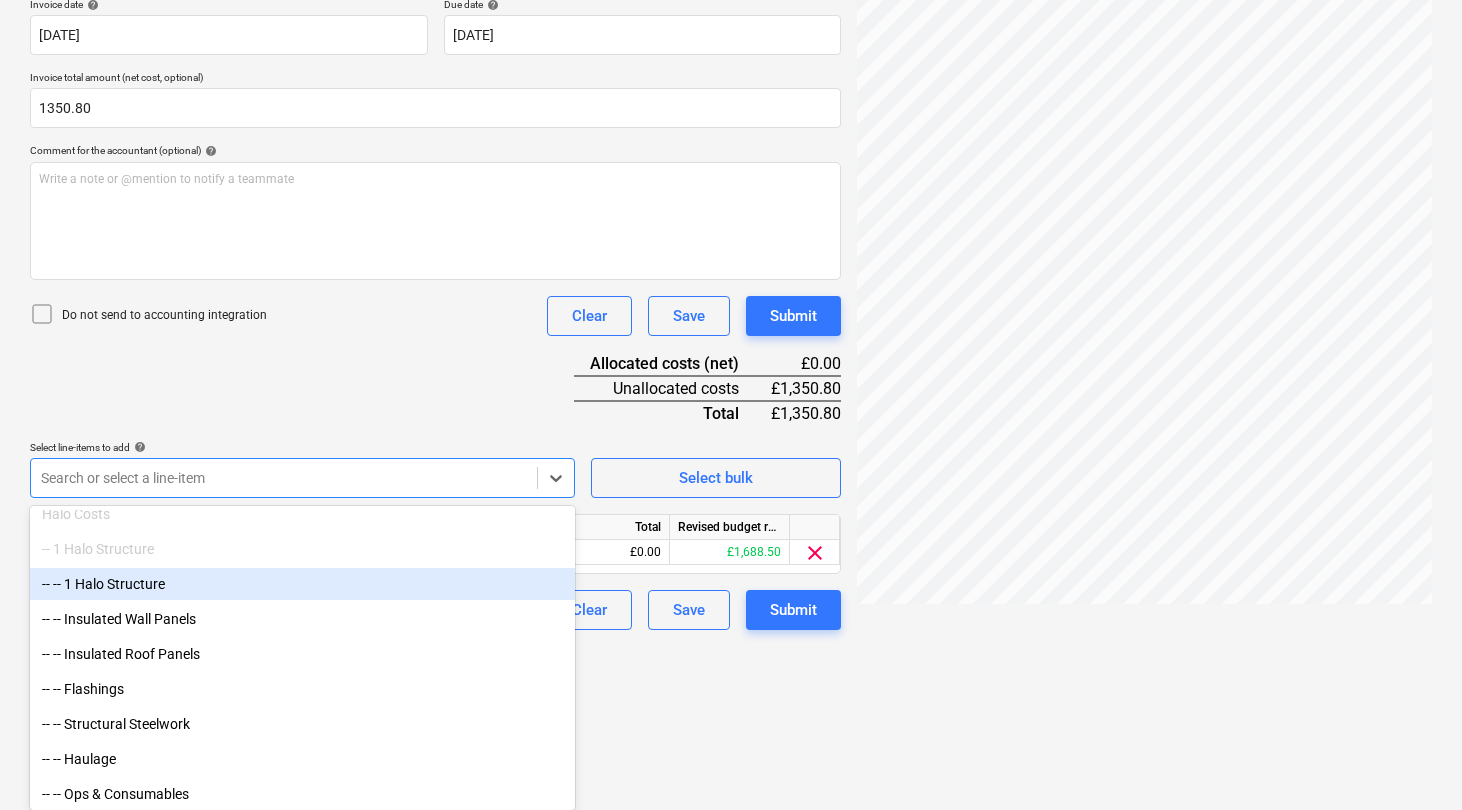 scroll, scrollTop: 222, scrollLeft: 0, axis: vertical 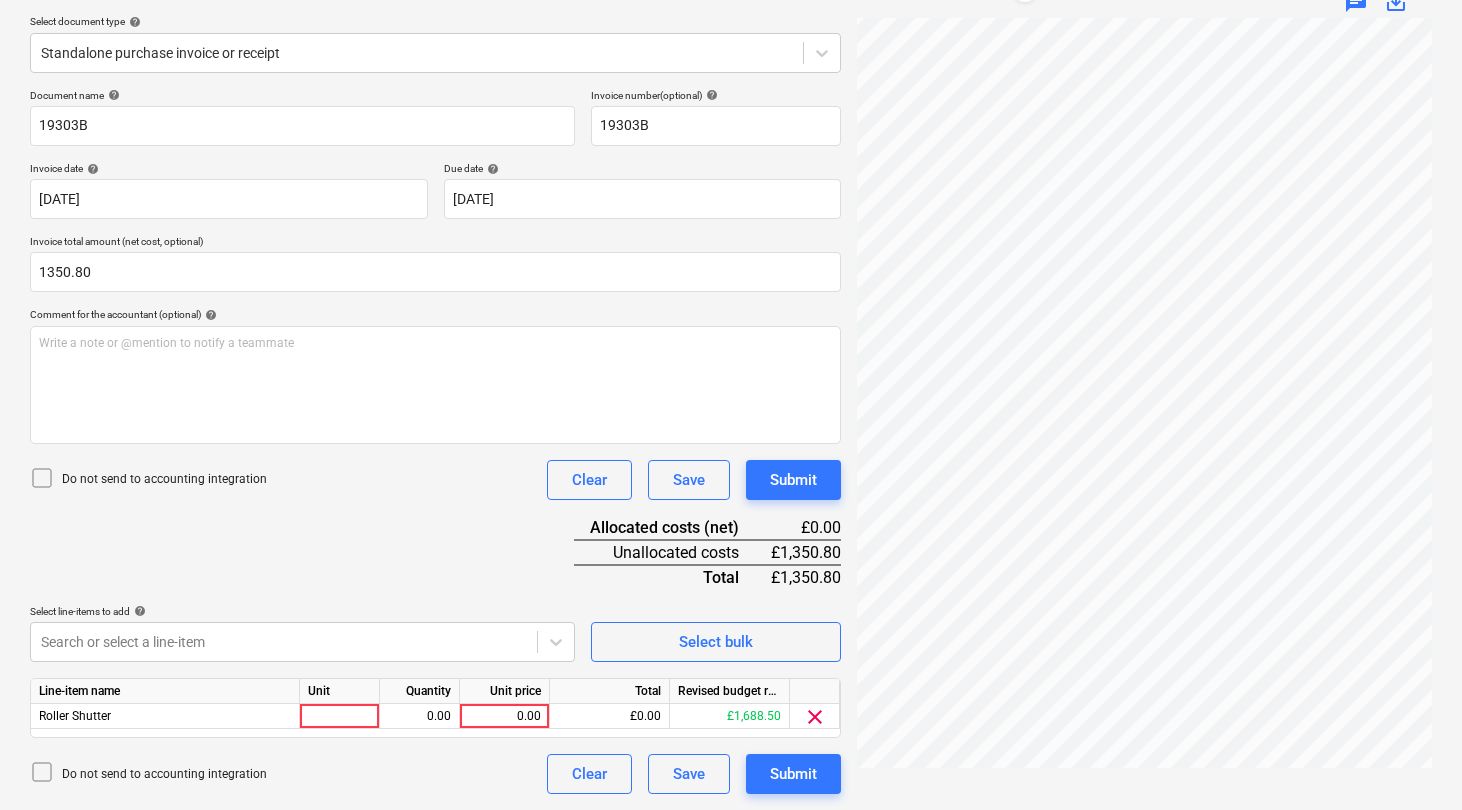 click on "Sales Projects Contacts Consolidated Invoices Inbox 7 Approvals format_size keyboard_arrow_down help search Search notifications 74 keyboard_arrow_down [PERSON_NAME] keyboard_arrow_down Southampton FC - Fanzone Toilet Block & Back of house adjustments ([DATE]) Southampton FC - Fanzone Toilet Block & Back of house adjustments ([DATE]) Budget 2 Client contract Valuations Purchase orders Work orders Costs Income Cash flow Files 2 Analytics Settings Create new document Select company UK Roller Shutters   Add new company Select document type help Standalone purchase invoice or receipt Document name help 19303B Invoice number  (optional) help 19303B Invoice date help [DATE] 01.07.2025 Press the down arrow key to interact with the calendar and
select a date. Press the question mark key to get the keyboard shortcuts for changing dates. Due date help [DATE] 11.07.2025 Invoice total amount (net cost, optional) 1350.80 Comment for the accountant (optional) help ﻿ Clear Save Submit £0.00 help" at bounding box center (731, 183) 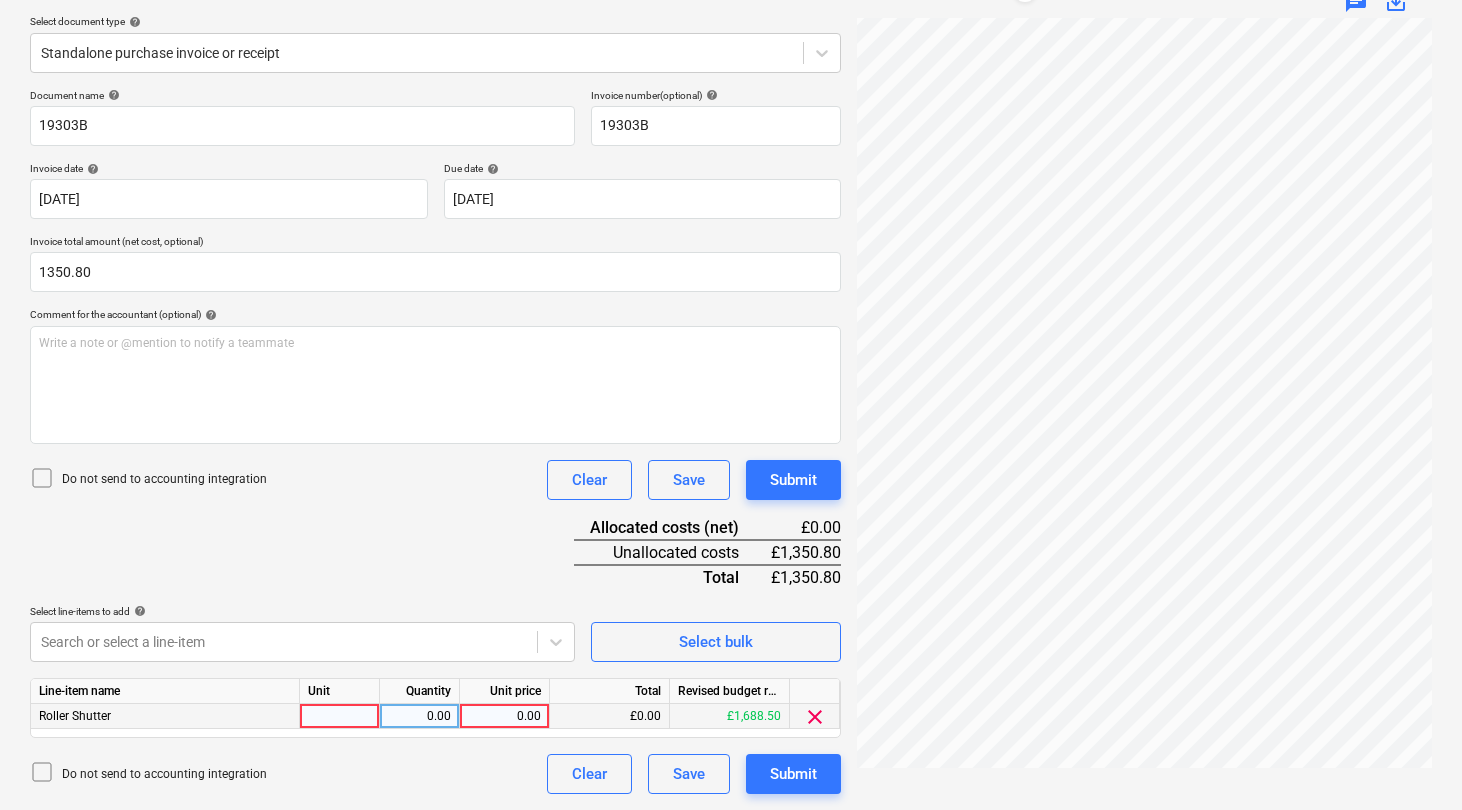 click at bounding box center [340, 716] 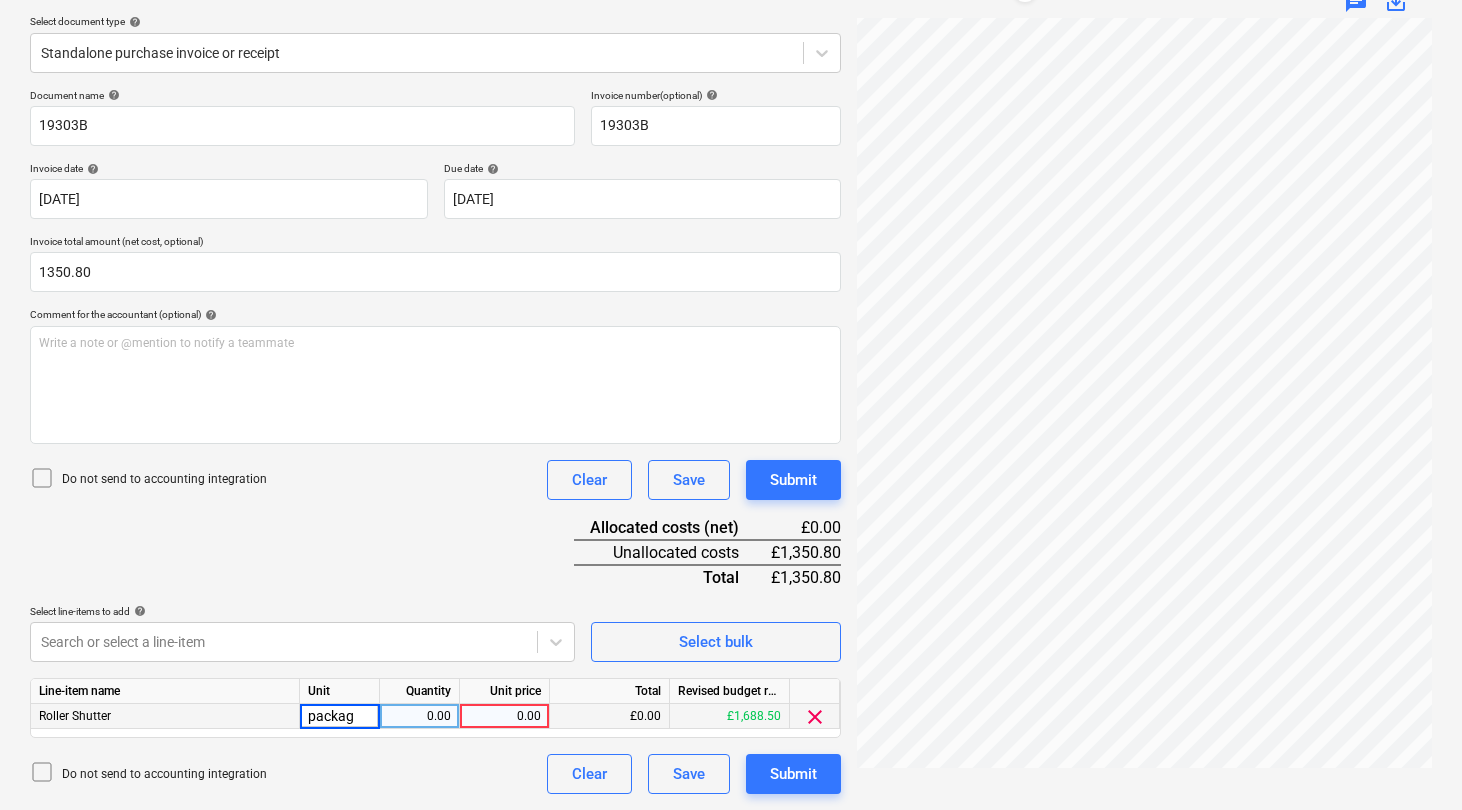 type on "package" 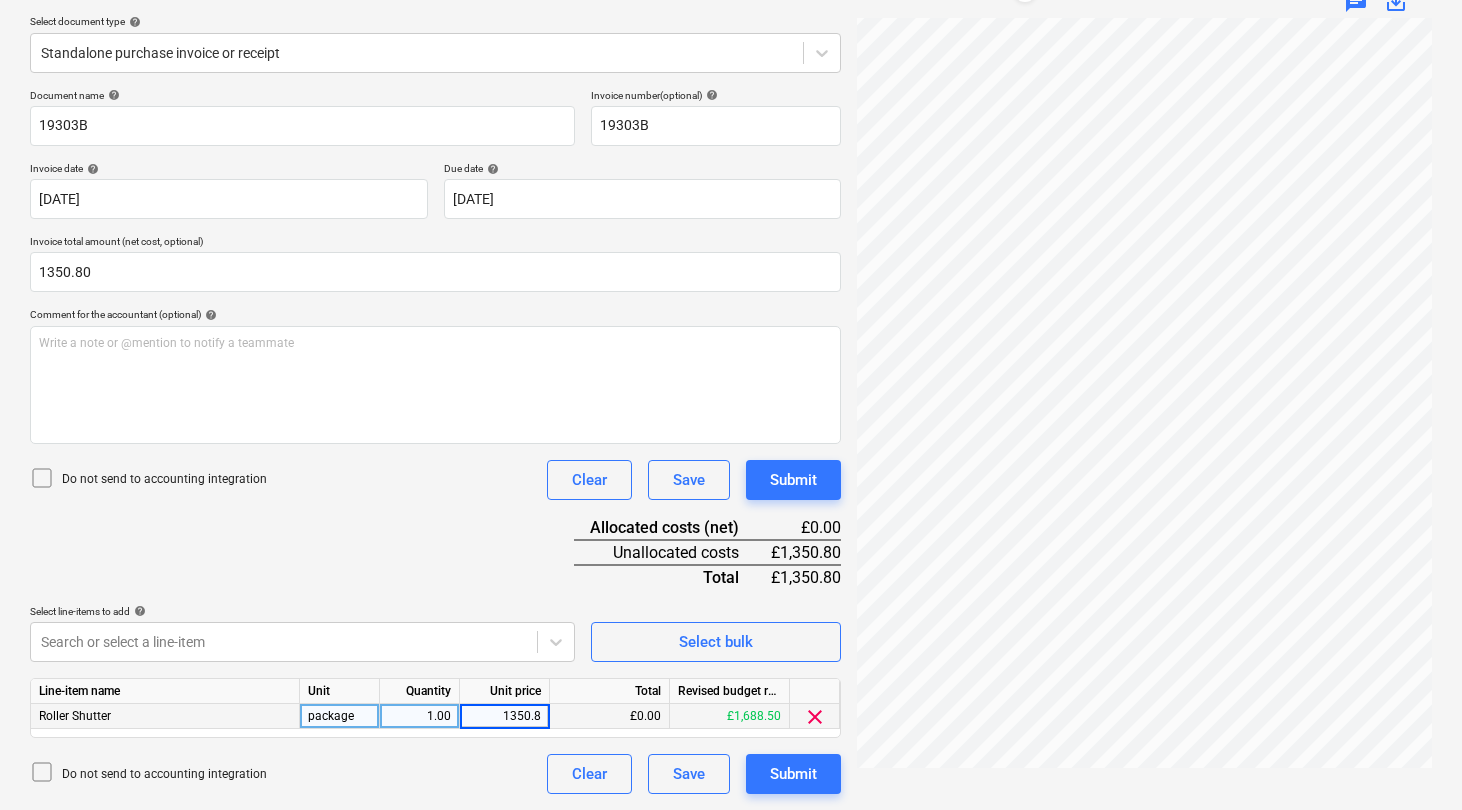 type on "1350.80" 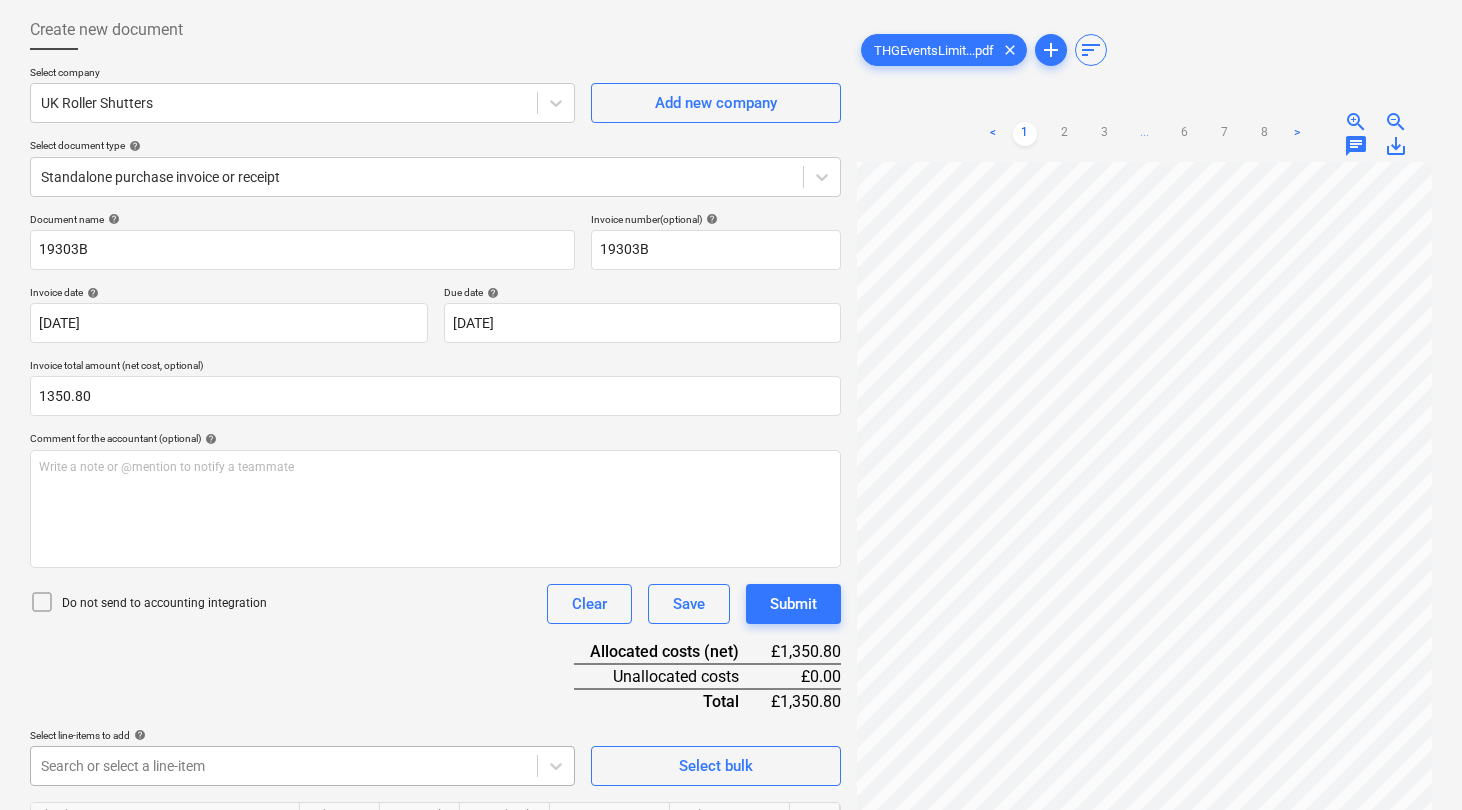 scroll, scrollTop: 95, scrollLeft: 0, axis: vertical 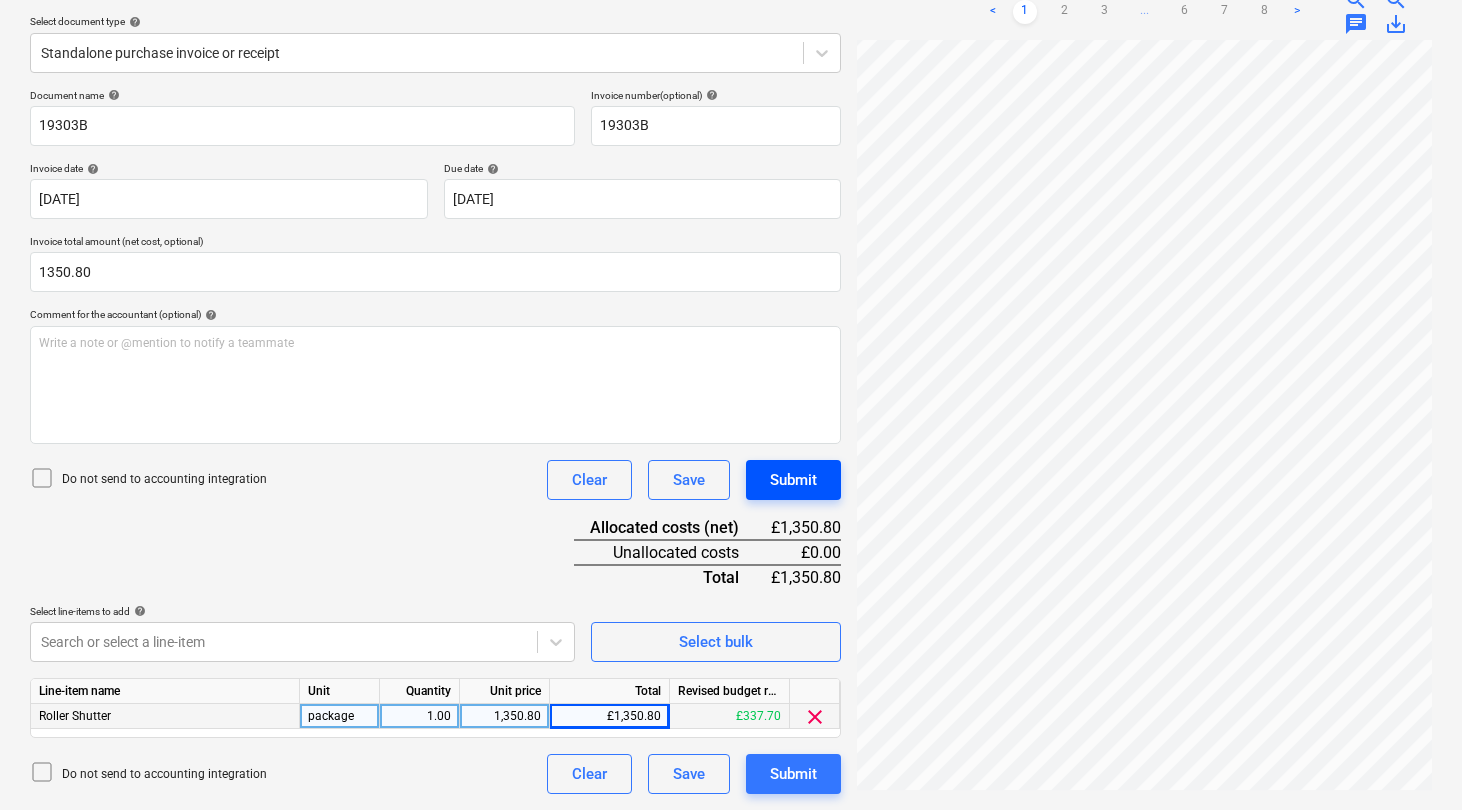 click on "Submit" at bounding box center [793, 480] 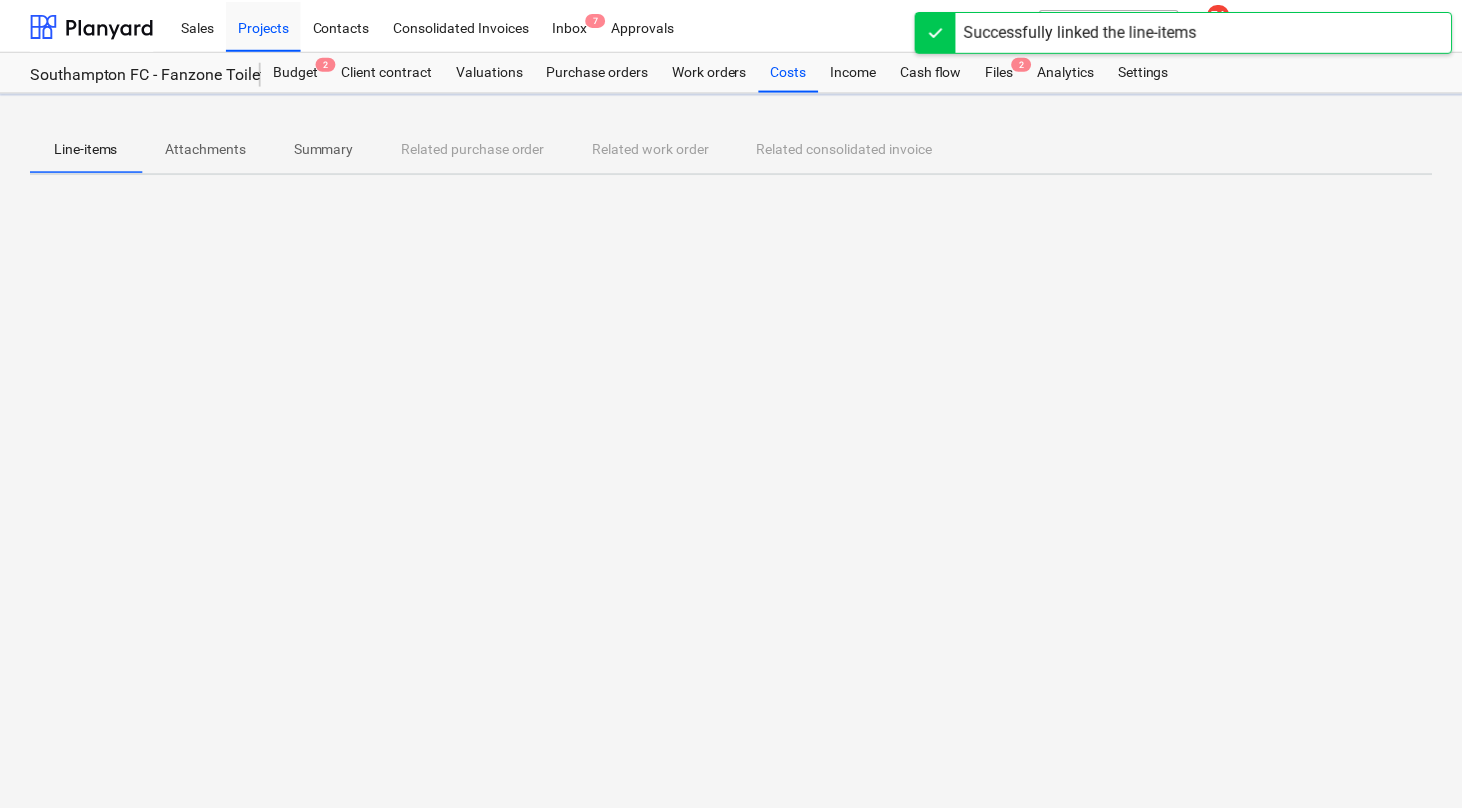 scroll, scrollTop: 0, scrollLeft: 0, axis: both 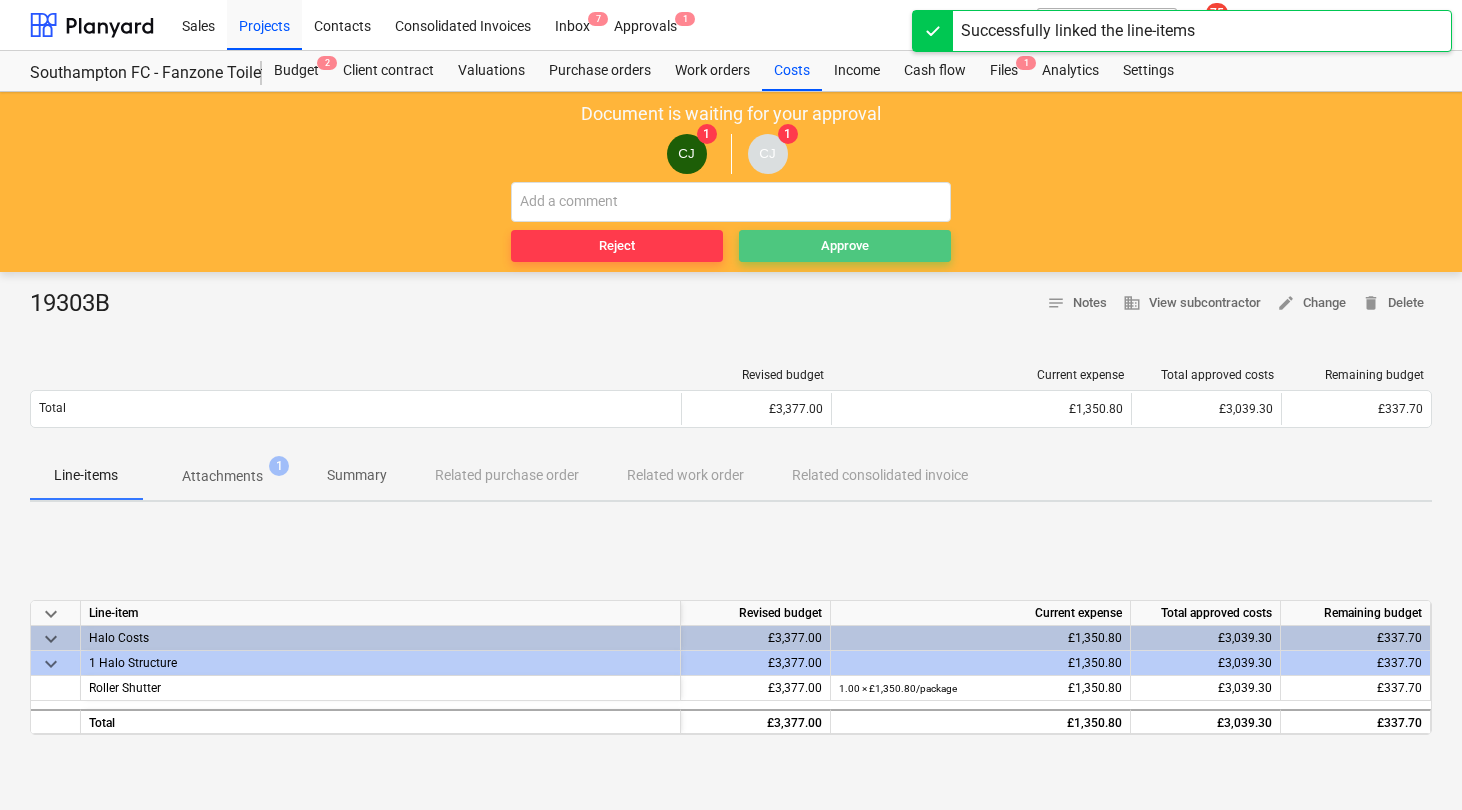click on "Approve" at bounding box center [845, 246] 